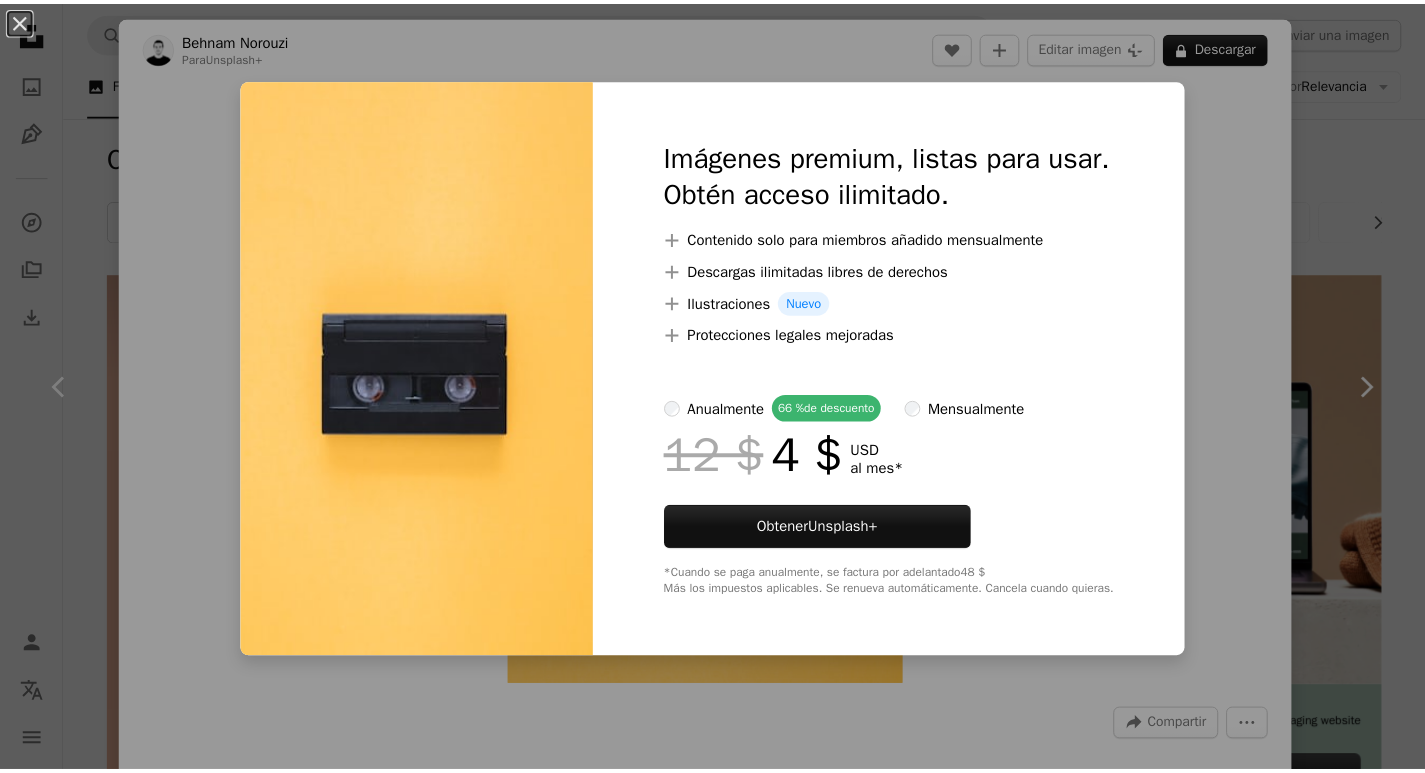 scroll, scrollTop: 1000, scrollLeft: 0, axis: vertical 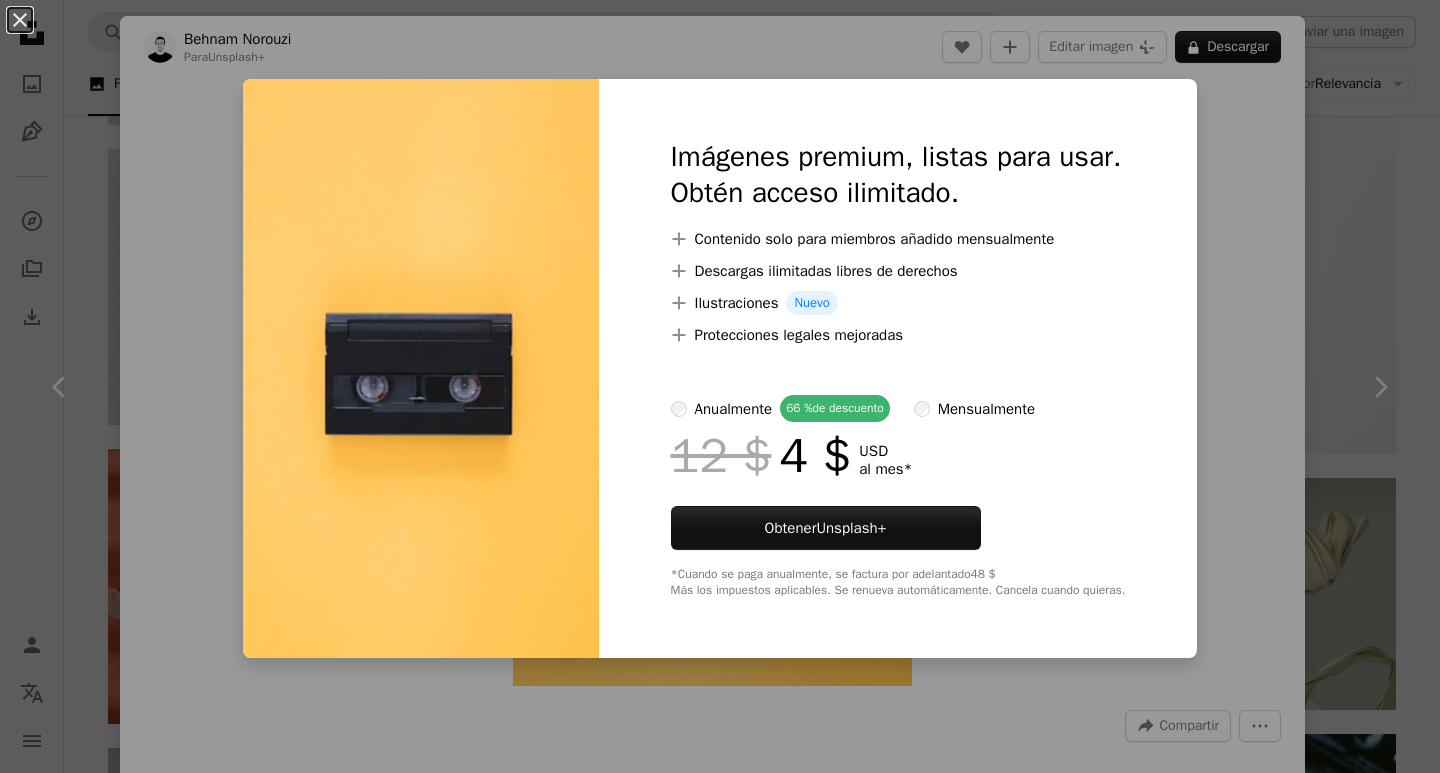 click on "An X shape Imágenes premium, listas para usar. Obtén acceso ilimitado. A plus sign Contenido solo para miembros añadido mensualmente A plus sign Descargas ilimitadas libres de derechos A plus sign Ilustraciones  Nuevo A plus sign Protecciones legales mejoradas anualmente 66 %  de descuento mensualmente 12 $   4 $ USD al mes * Obtener  Unsplash+ *Cuando se paga anualmente, se factura por adelantado  48 $ Más los impuestos aplicables. Se renueva automáticamente. Cancela cuando quieras." at bounding box center [720, 386] 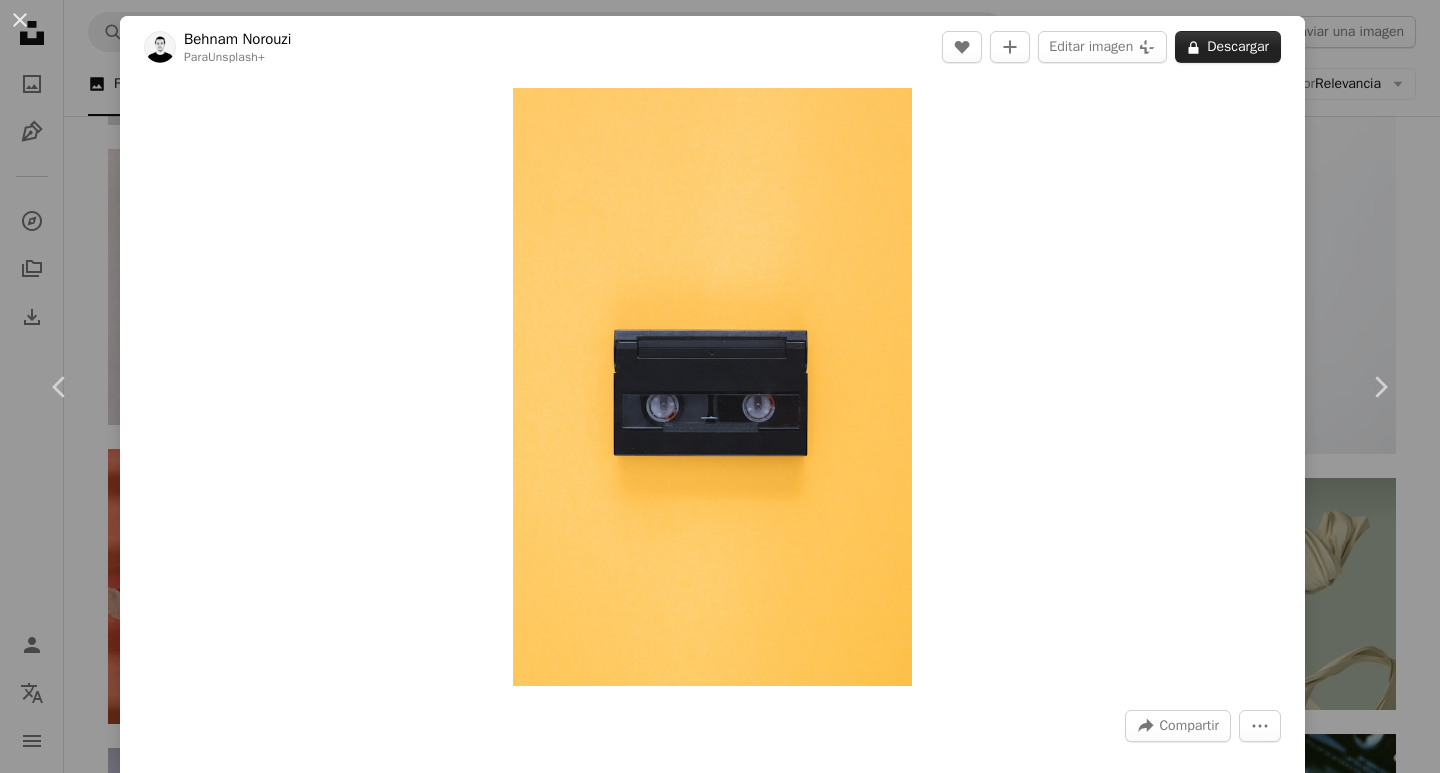 click on "A lock   Descargar" at bounding box center [1228, 47] 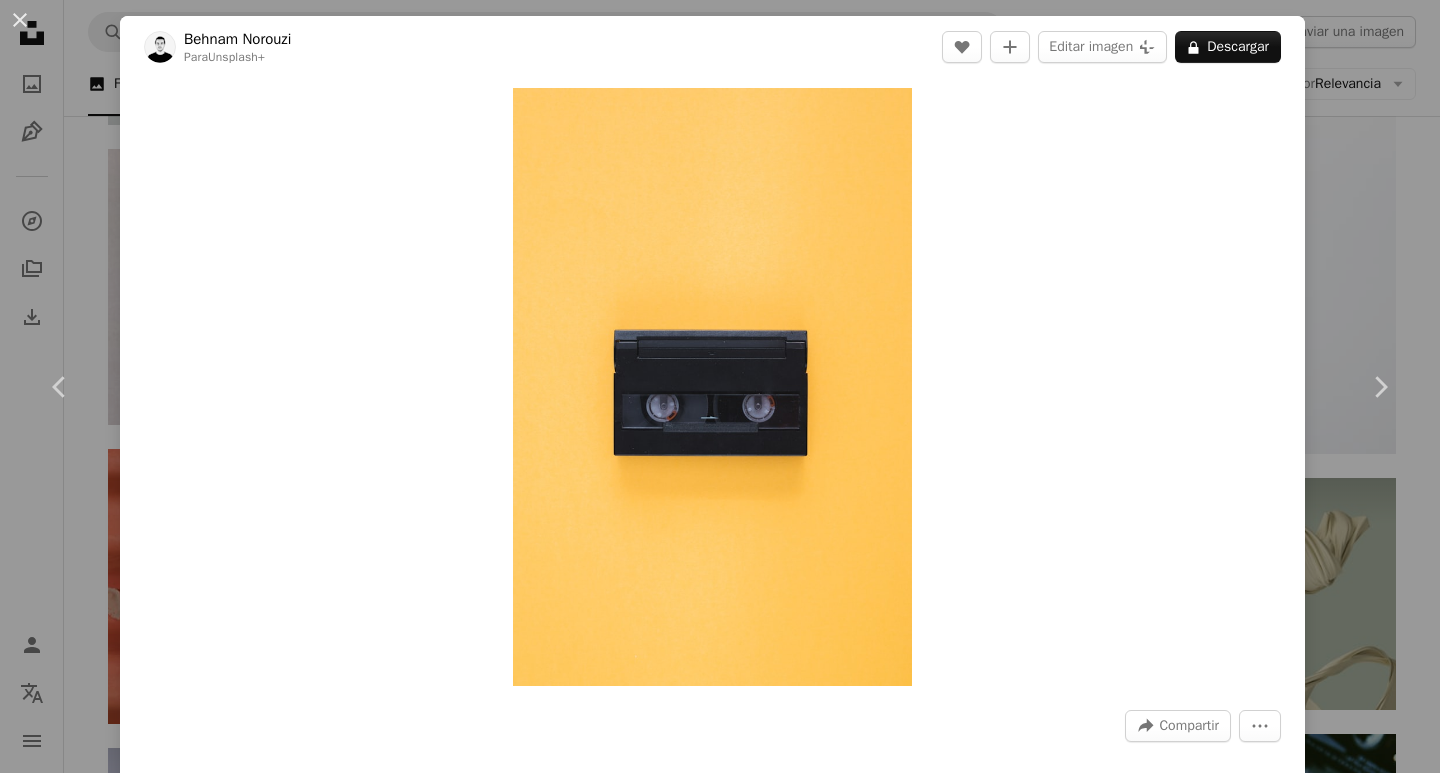 click on "An X shape Imágenes premium, listas para usar. Obtén acceso ilimitado. A plus sign Contenido solo para miembros añadido mensualmente A plus sign Descargas ilimitadas libres de derechos A plus sign Ilustraciones  Nuevo A plus sign Protecciones legales mejoradas anualmente 66 %  de descuento mensualmente 12 $   4 $ USD al mes * Obtener  Unsplash+ *Cuando se paga anualmente, se factura por adelantado  48 $ Más los impuestos aplicables. Se renueva automáticamente. Cancela cuando quieras." at bounding box center (720, 3705) 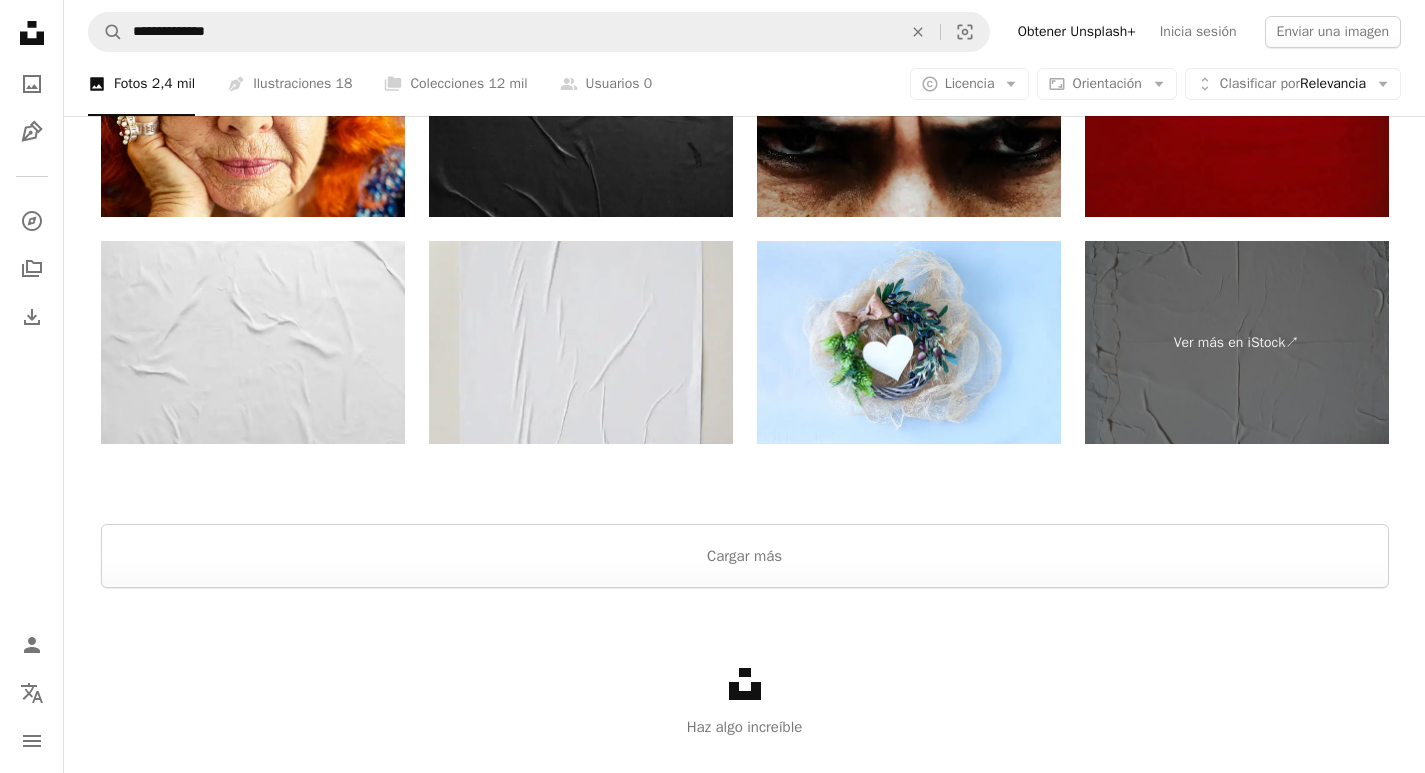 scroll, scrollTop: 3545, scrollLeft: 0, axis: vertical 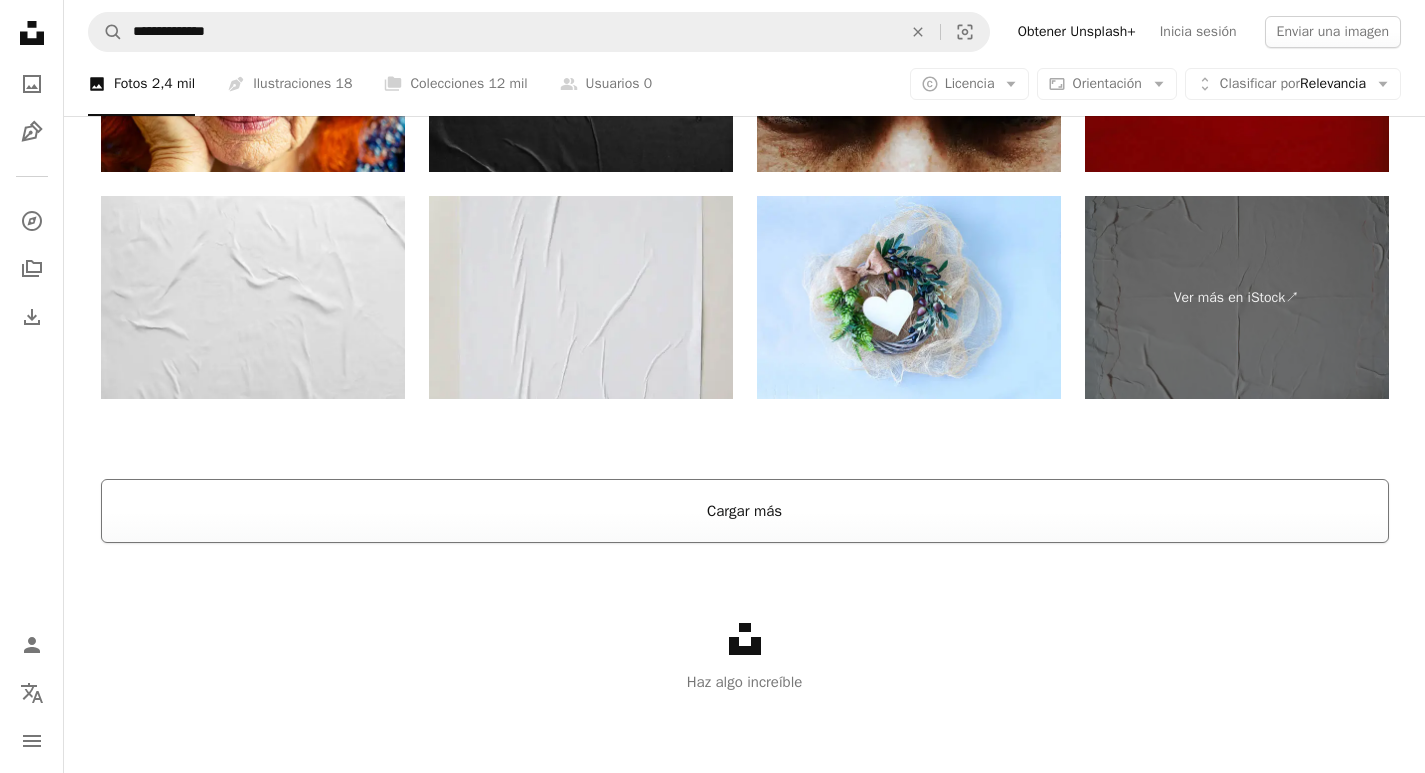 click on "Cargar más" at bounding box center [745, 511] 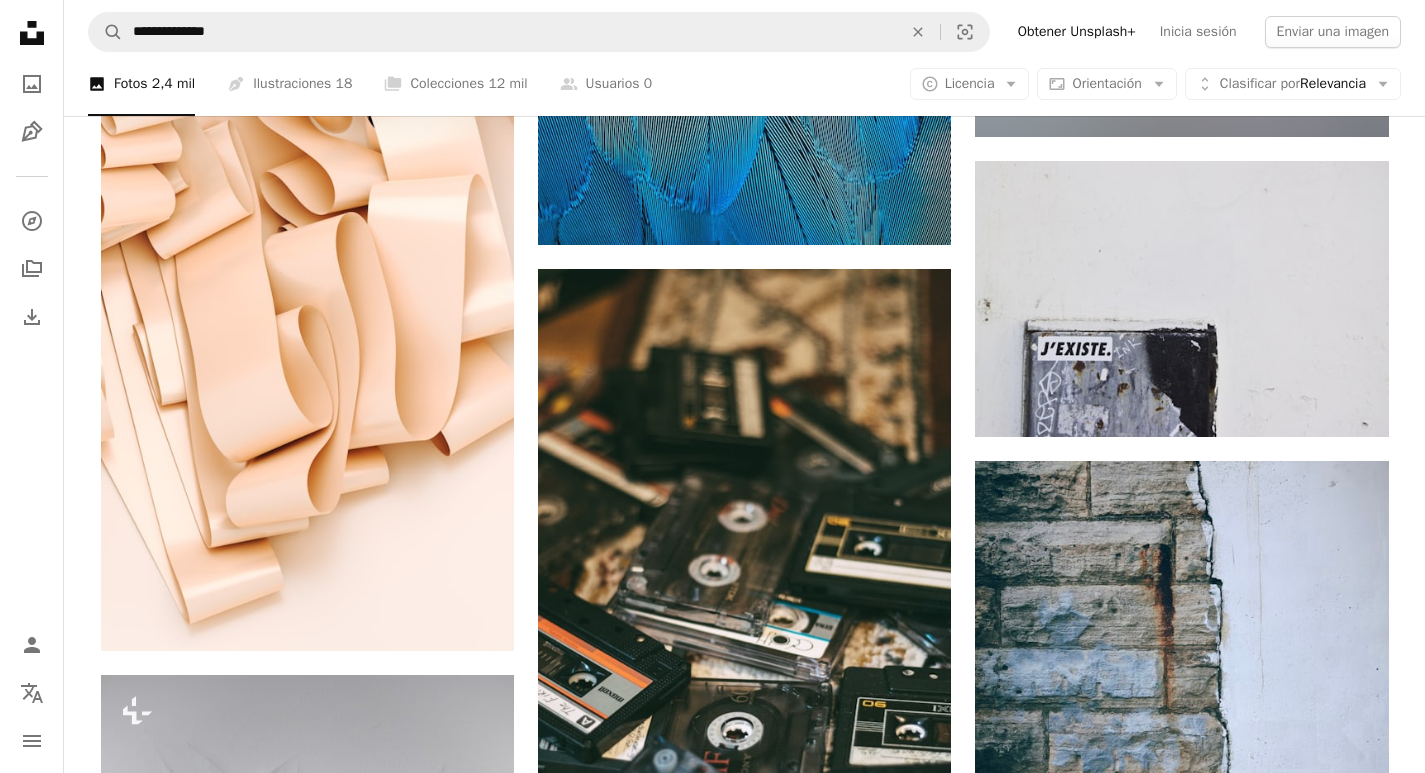 scroll, scrollTop: 5424, scrollLeft: 0, axis: vertical 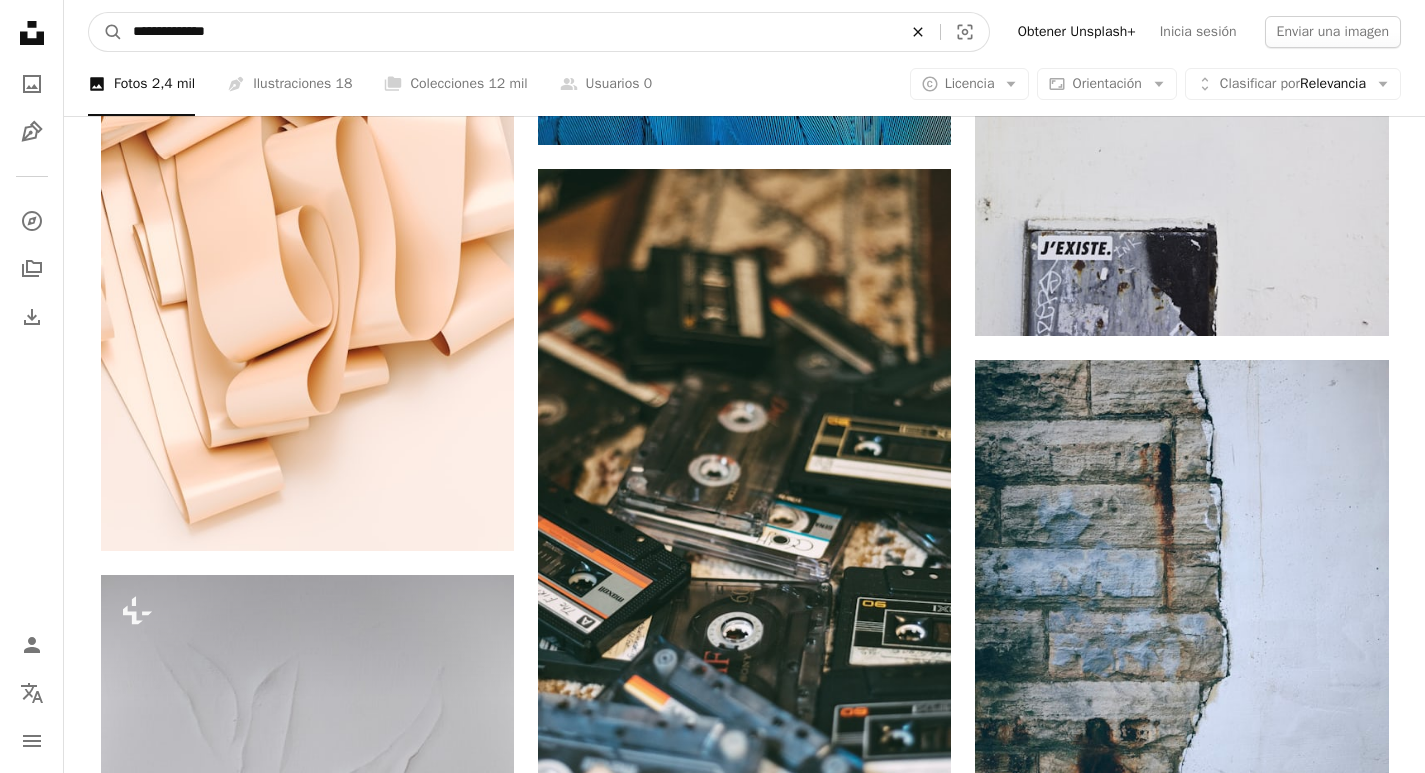 click on "An X shape" 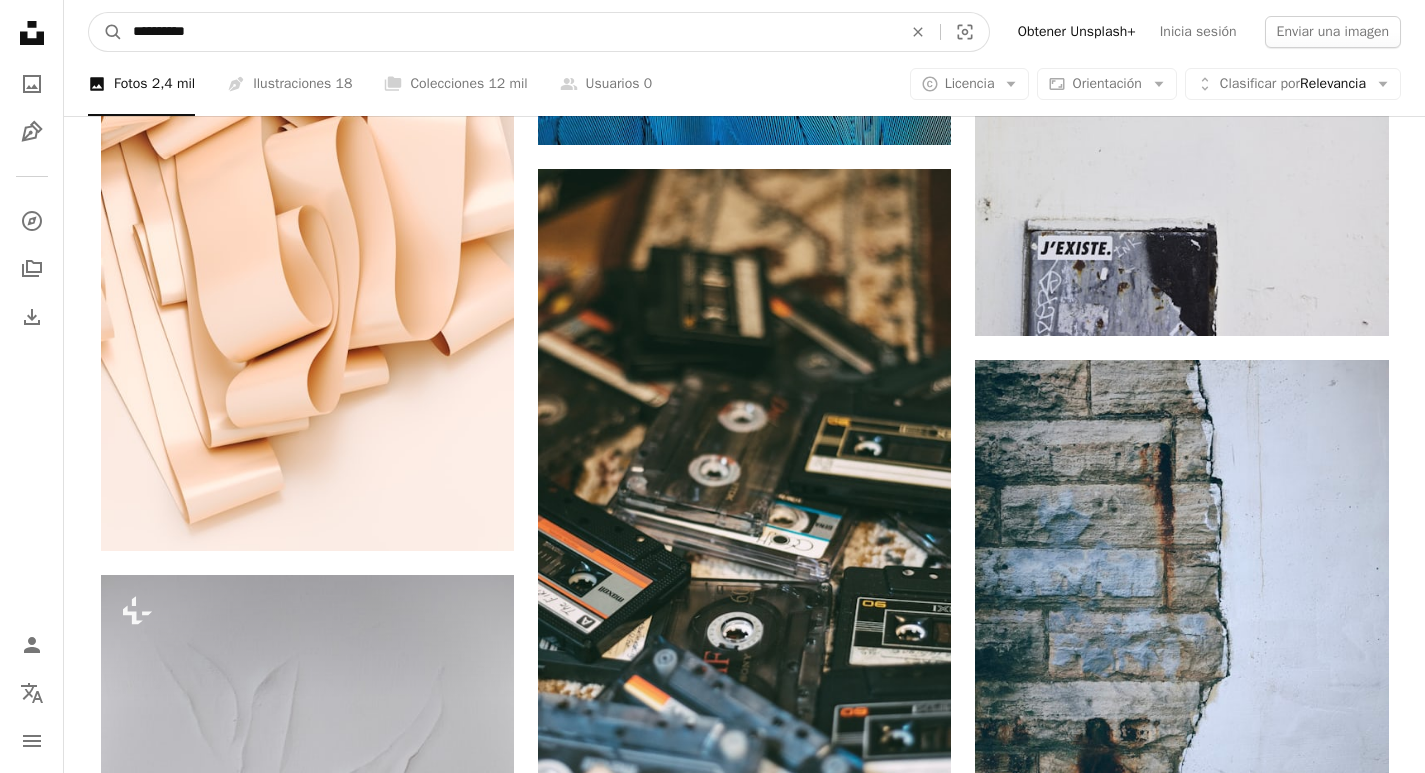 type on "**********" 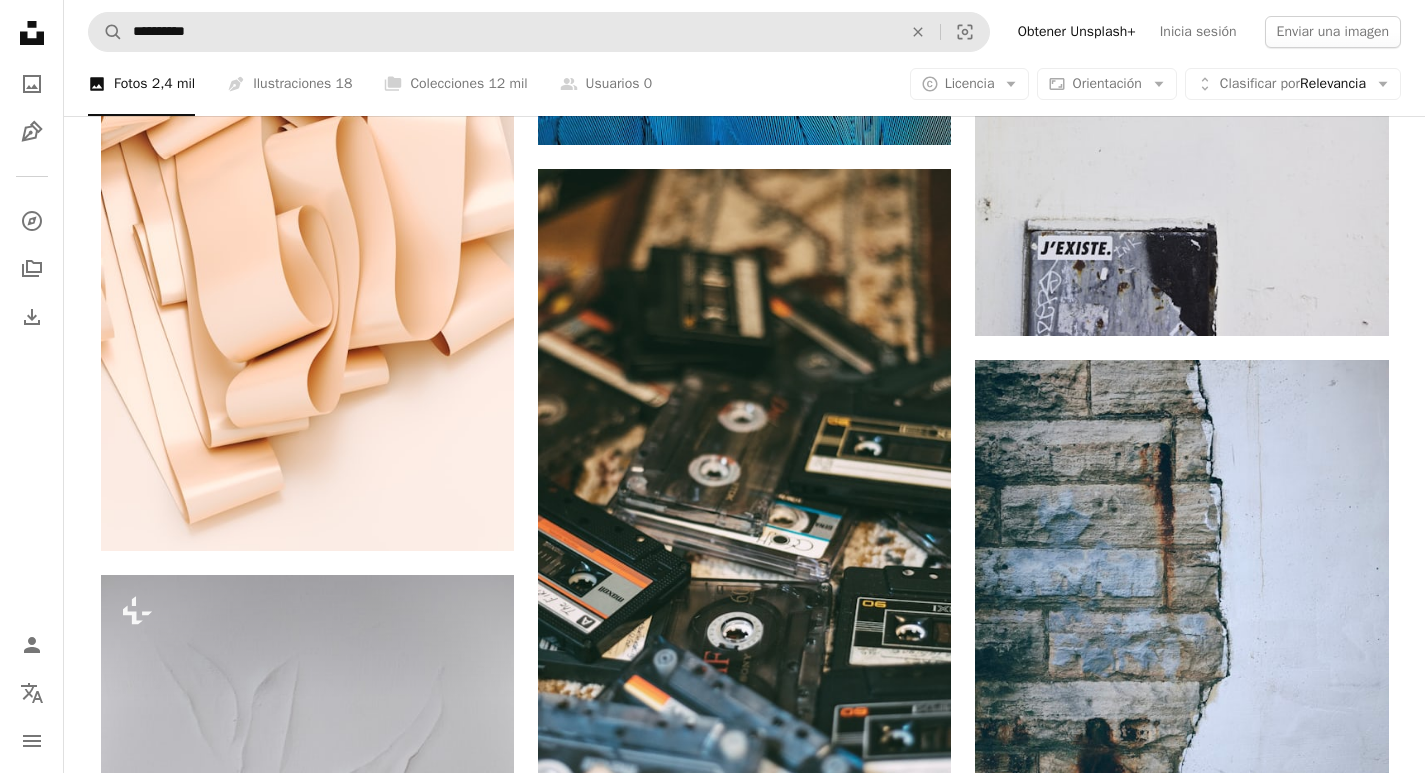 scroll, scrollTop: 0, scrollLeft: 0, axis: both 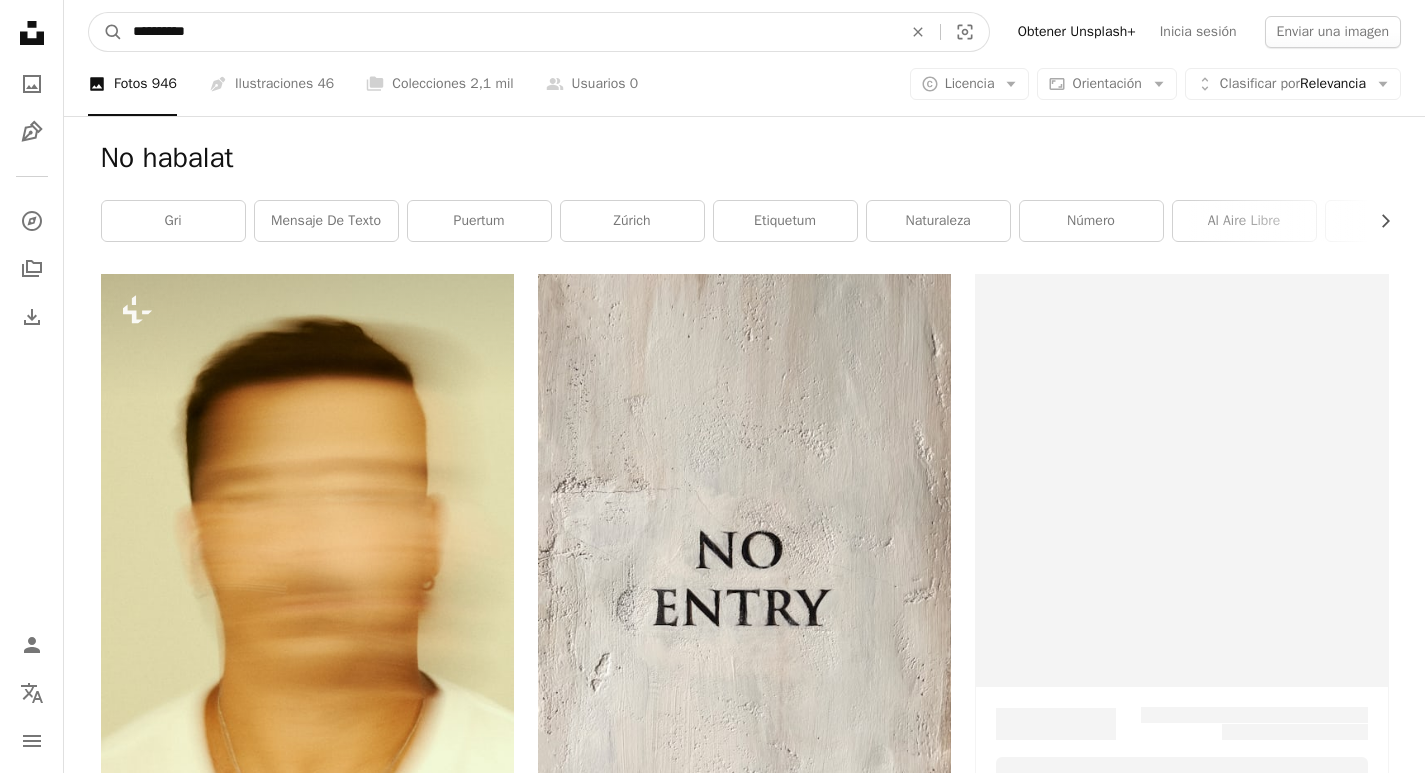 click on "**********" at bounding box center [509, 32] 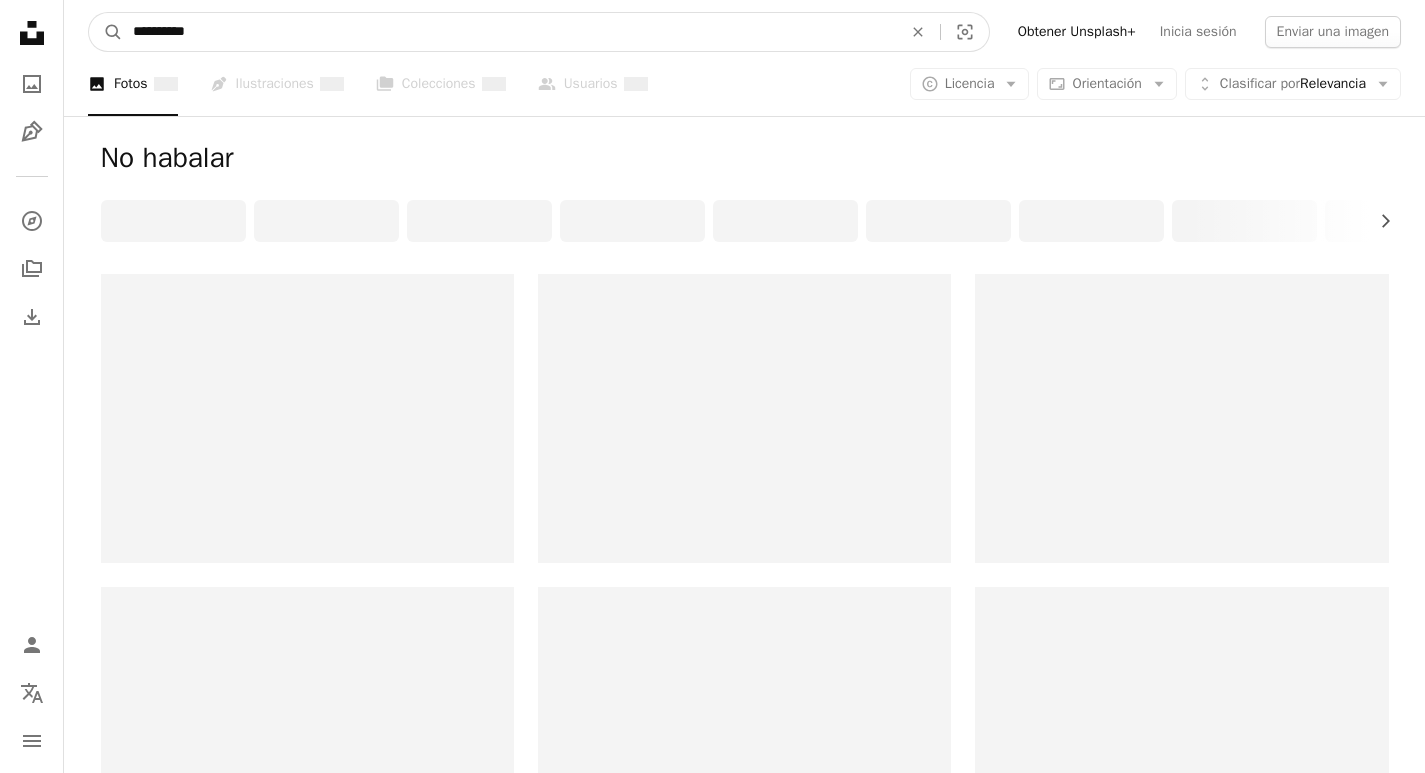 click on "**********" at bounding box center [509, 32] 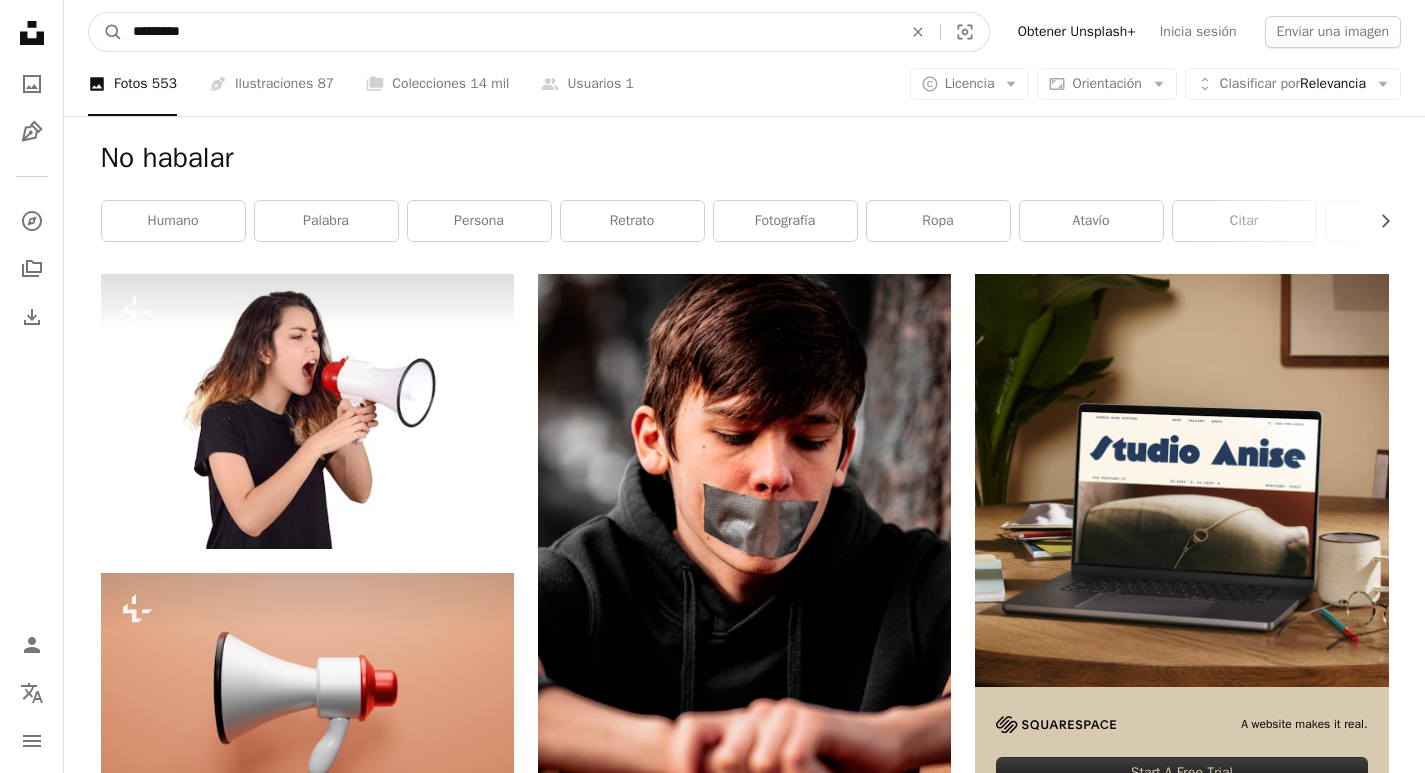 type on "*********" 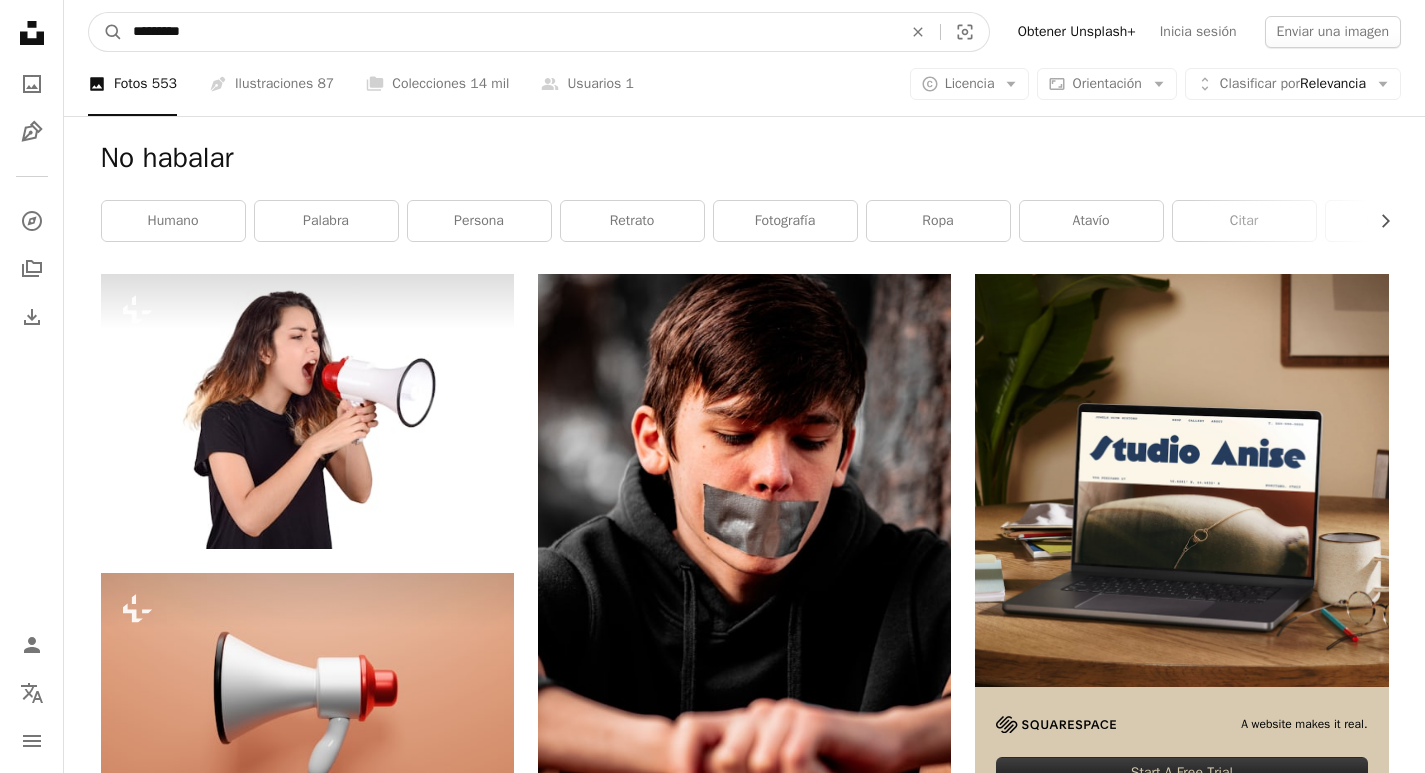 click on "A magnifying glass" at bounding box center (106, 32) 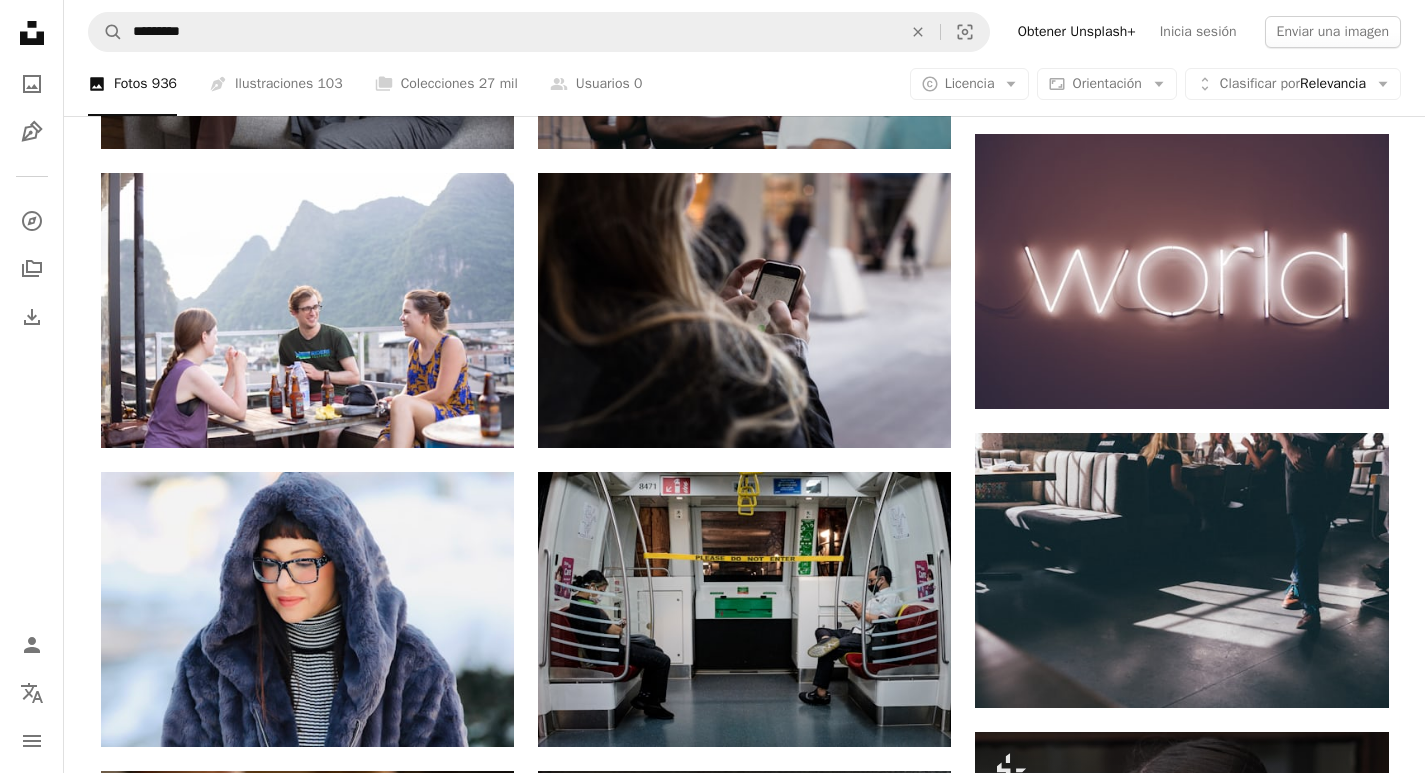 scroll, scrollTop: 200, scrollLeft: 0, axis: vertical 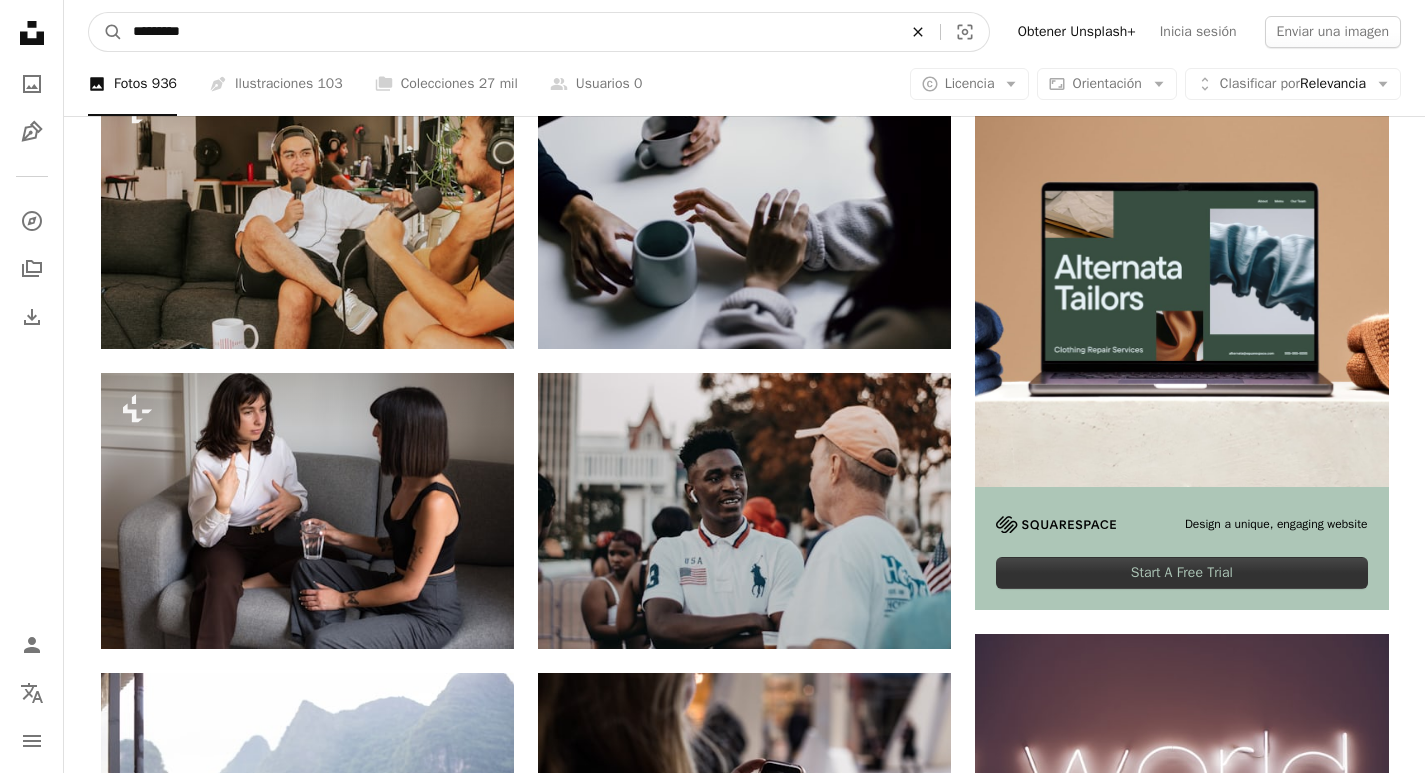 click on "An X shape" at bounding box center (918, 32) 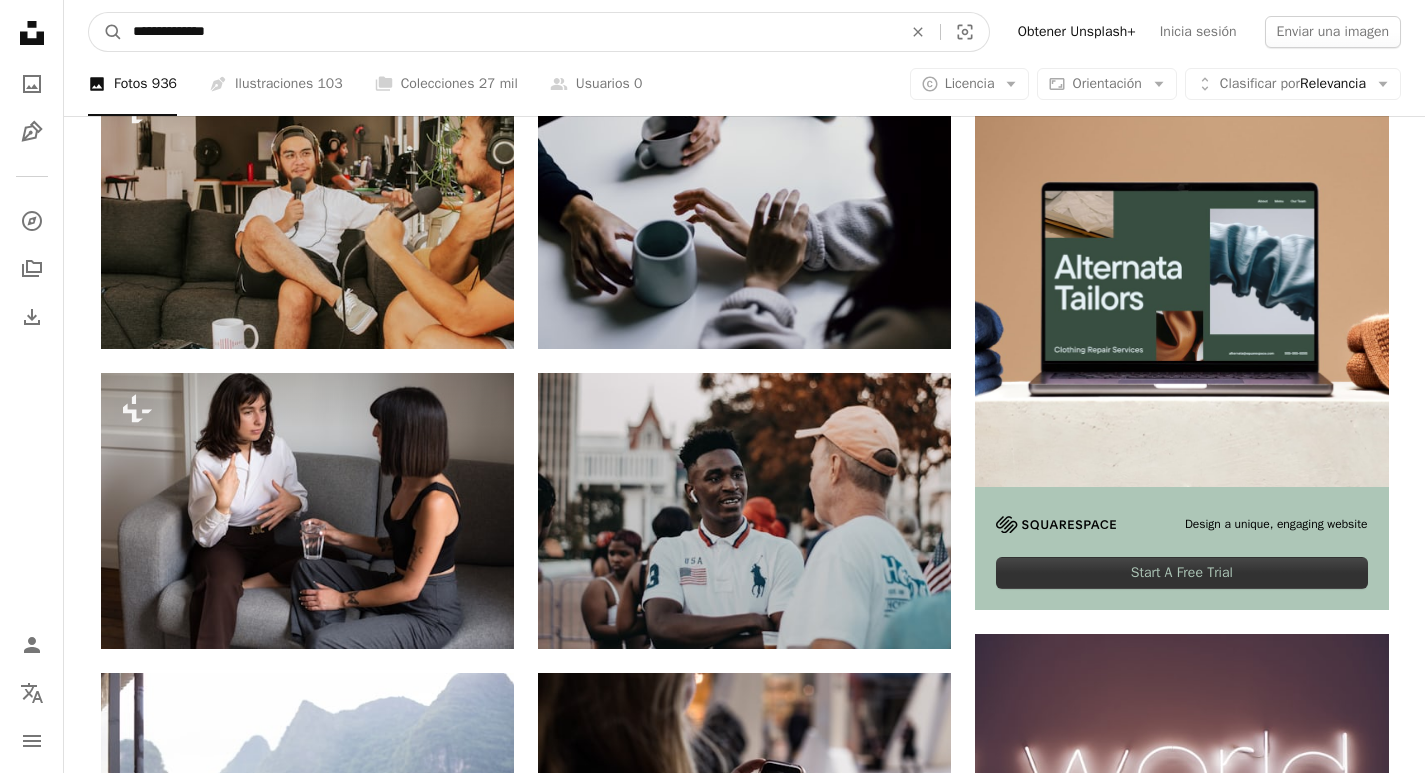 type on "**********" 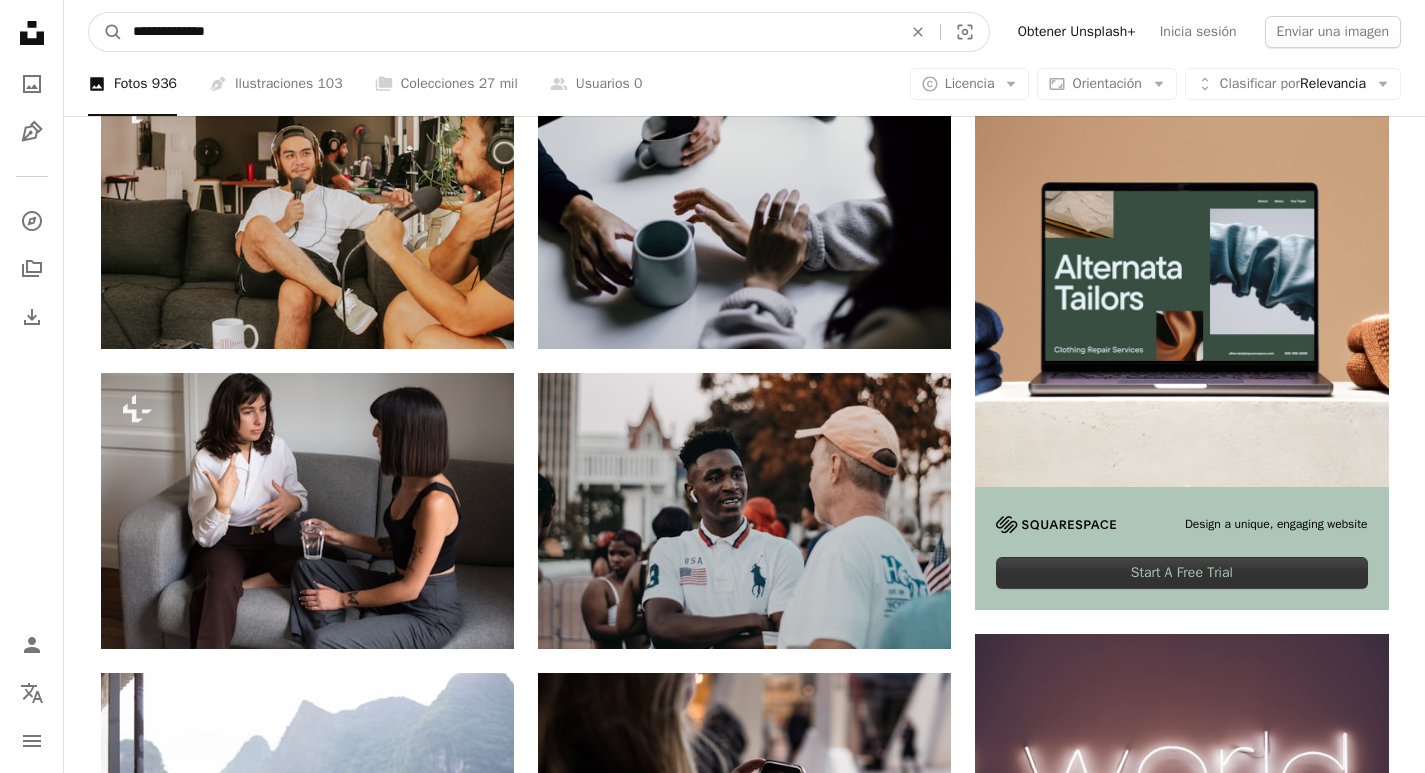 click on "A magnifying glass" at bounding box center [106, 32] 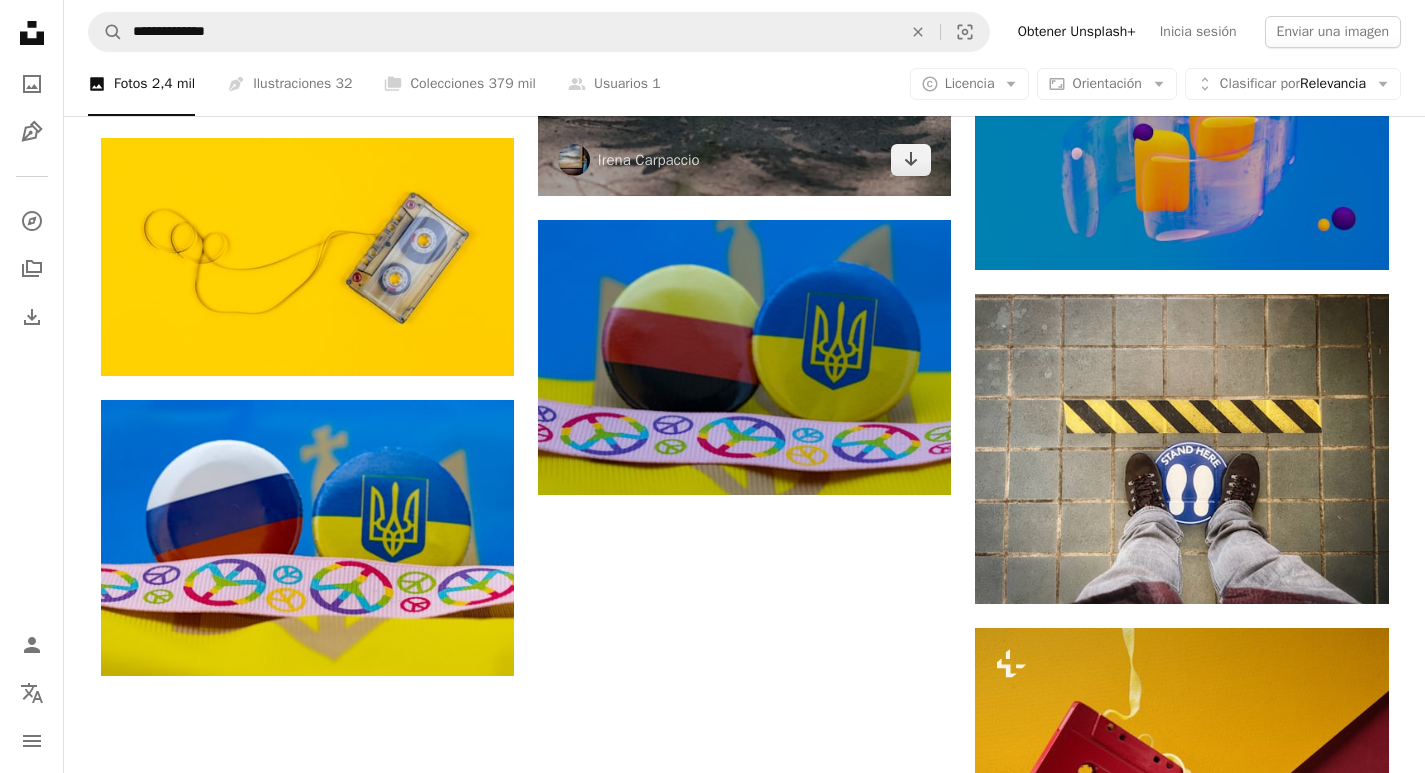 scroll, scrollTop: 2000, scrollLeft: 0, axis: vertical 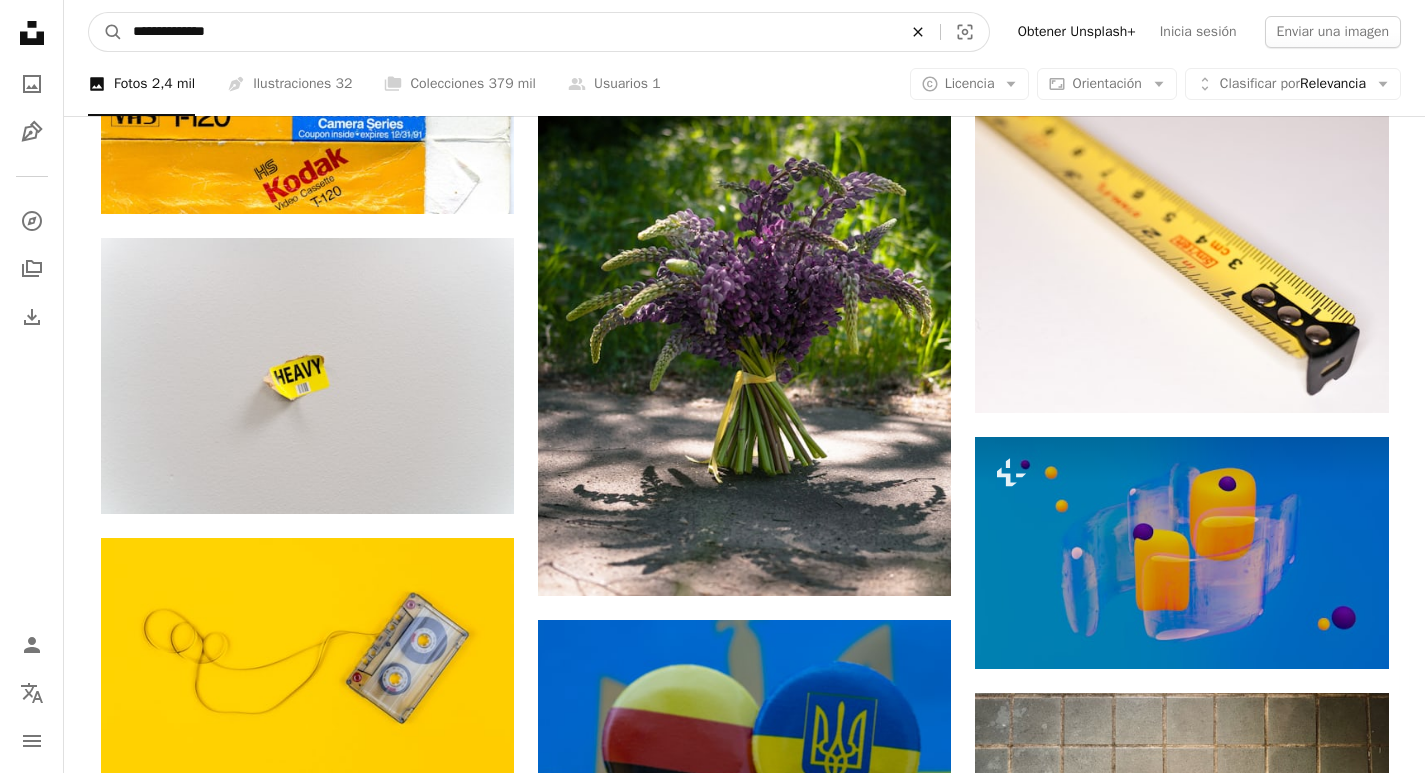 click on "An X shape" 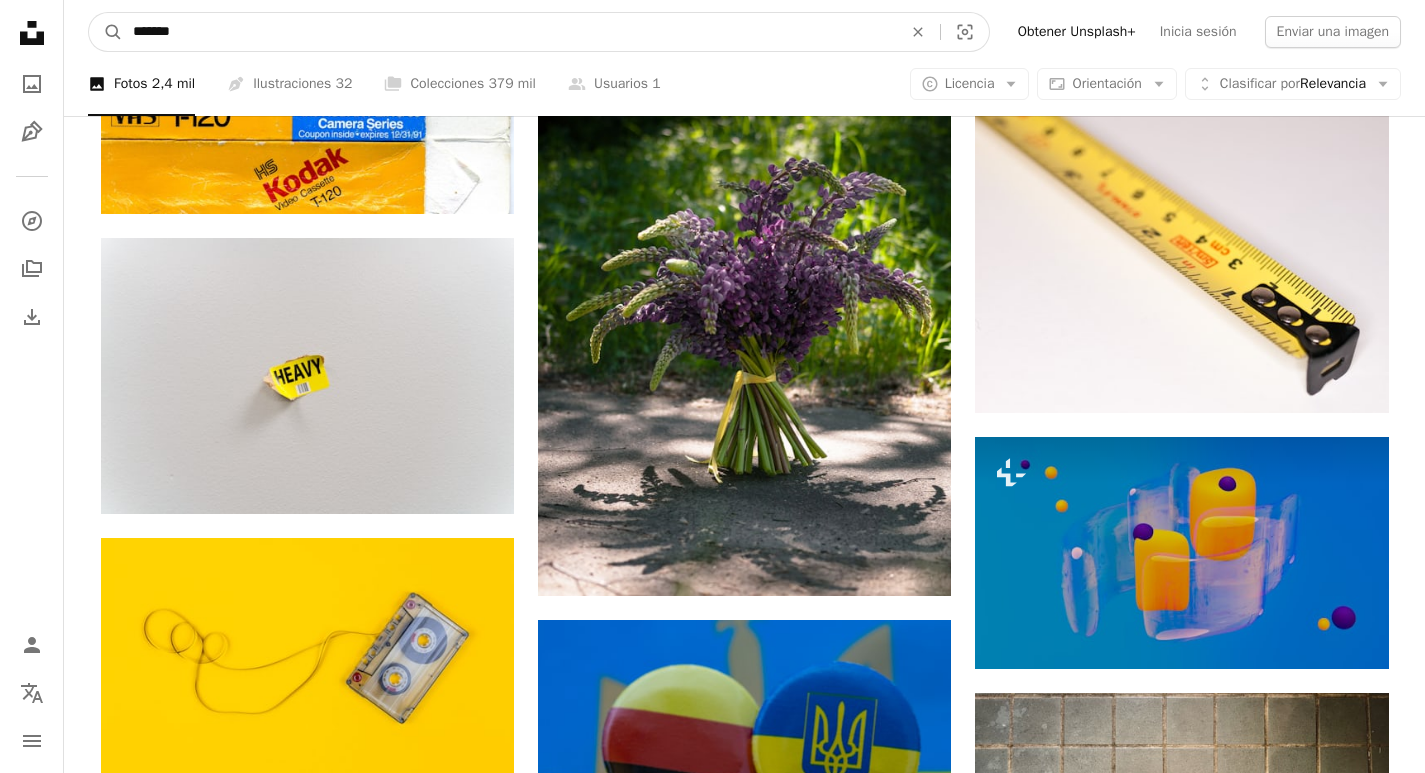 type on "********" 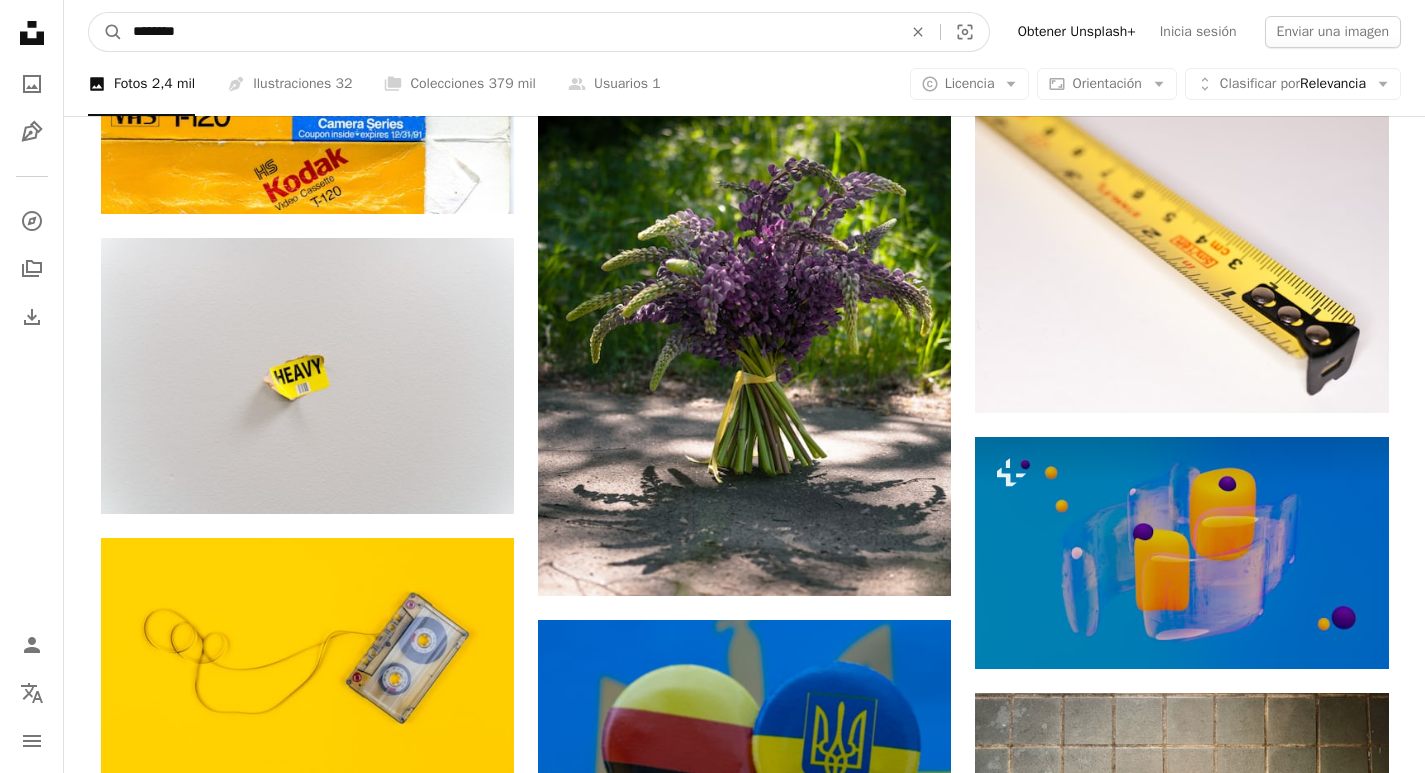 click on "A magnifying glass" at bounding box center [106, 32] 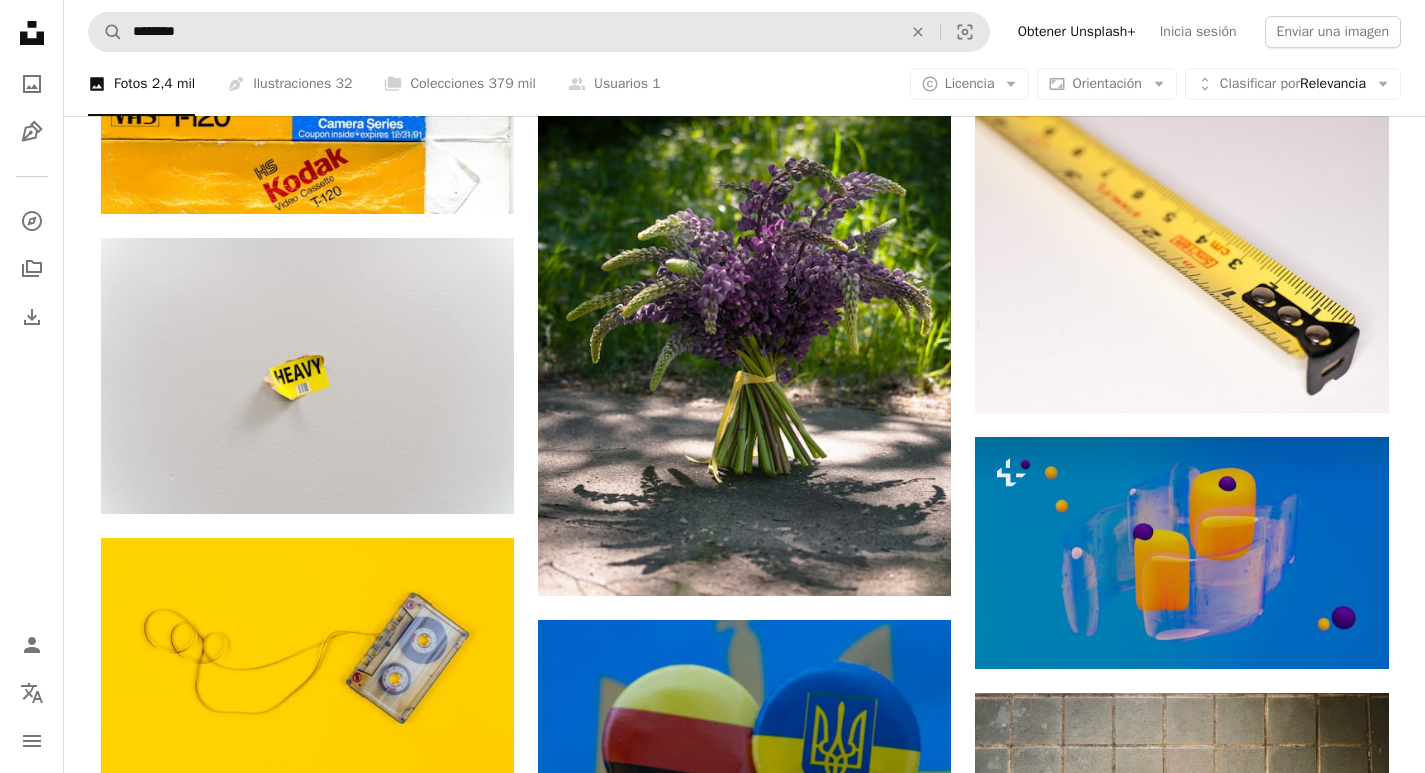 scroll, scrollTop: 0, scrollLeft: 0, axis: both 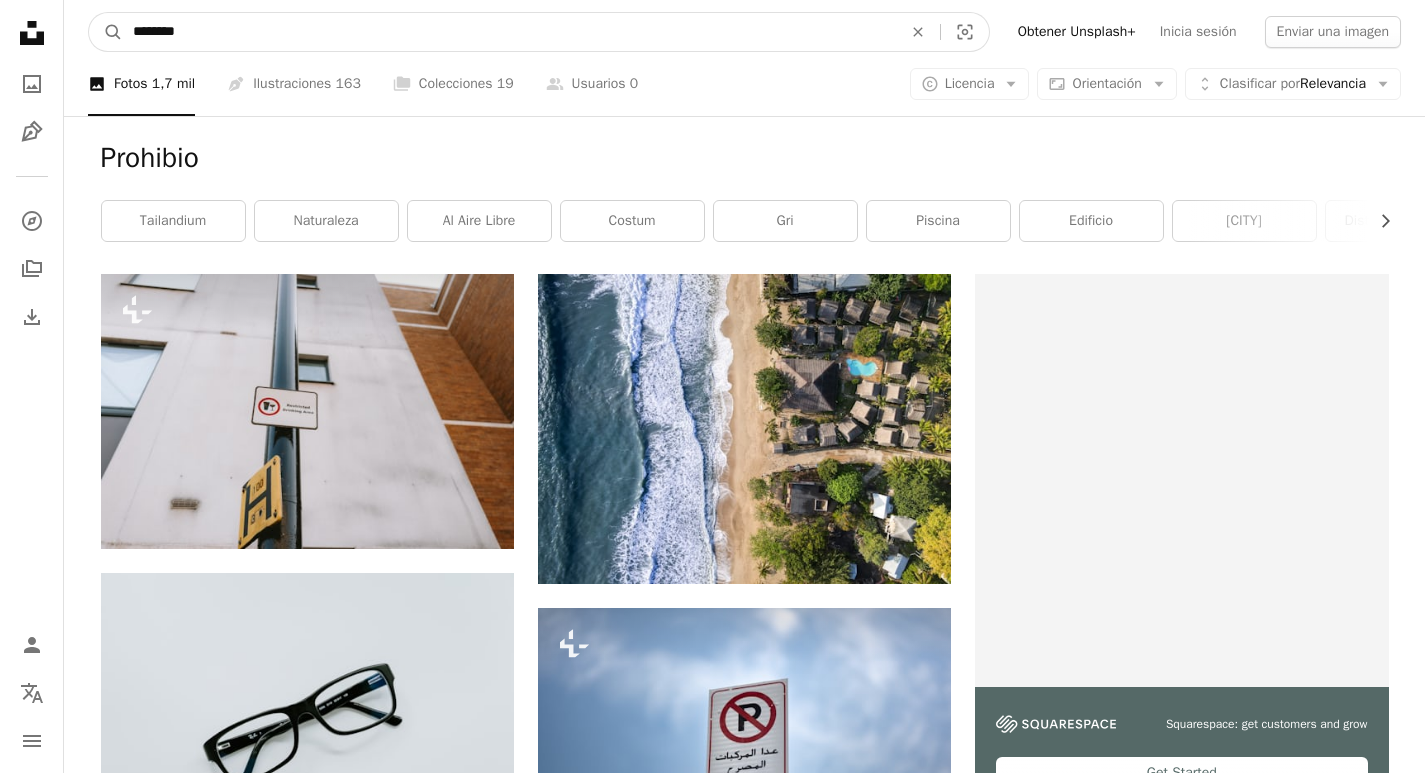 click on "********" at bounding box center [509, 32] 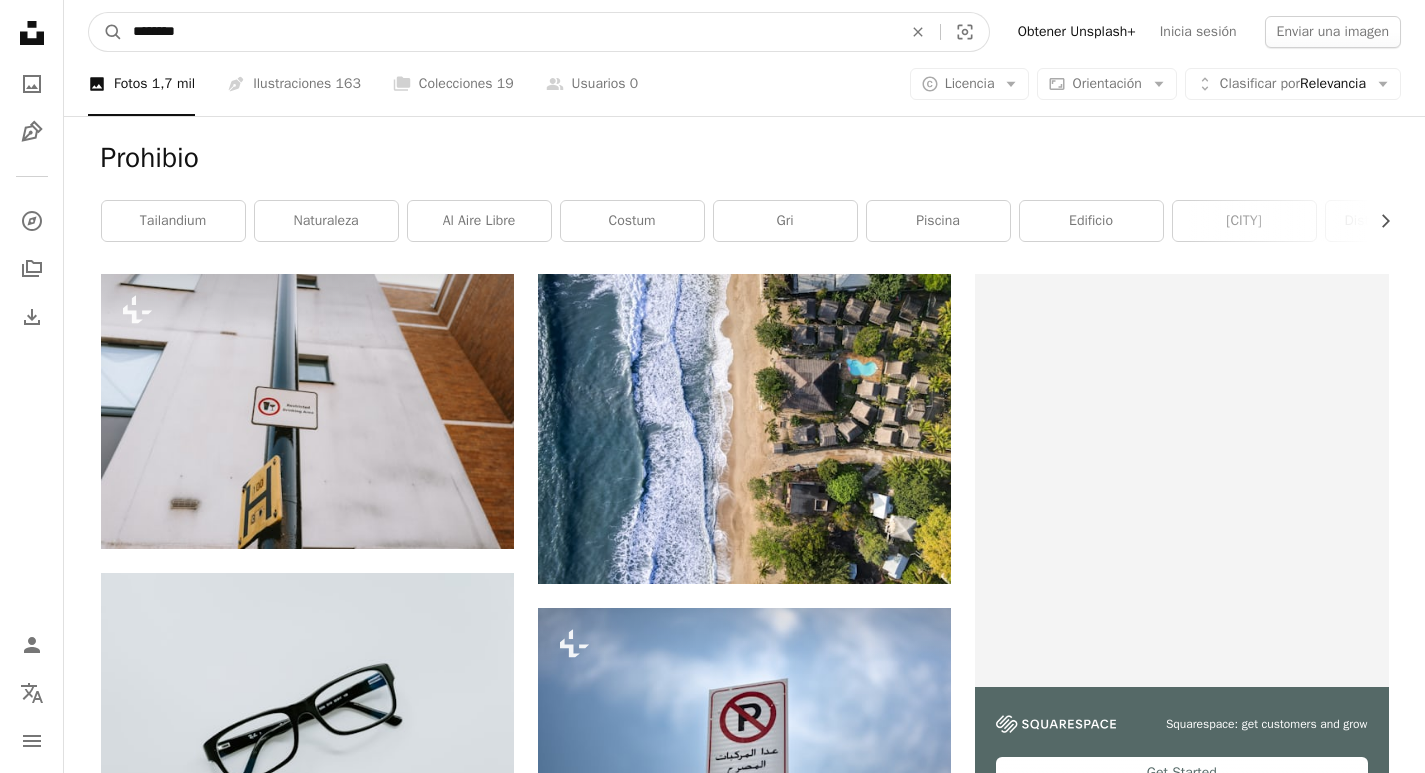 type on "*********" 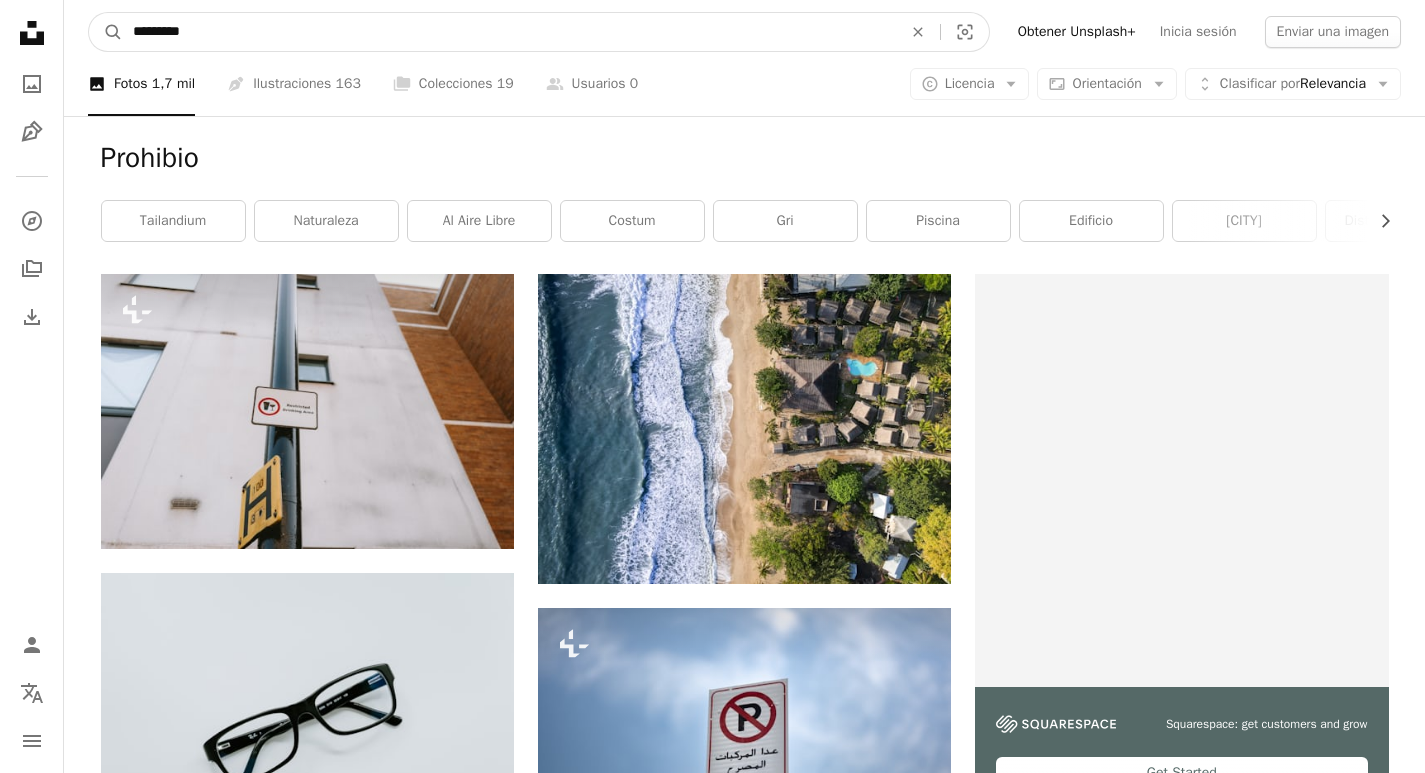 click on "A magnifying glass" at bounding box center (106, 32) 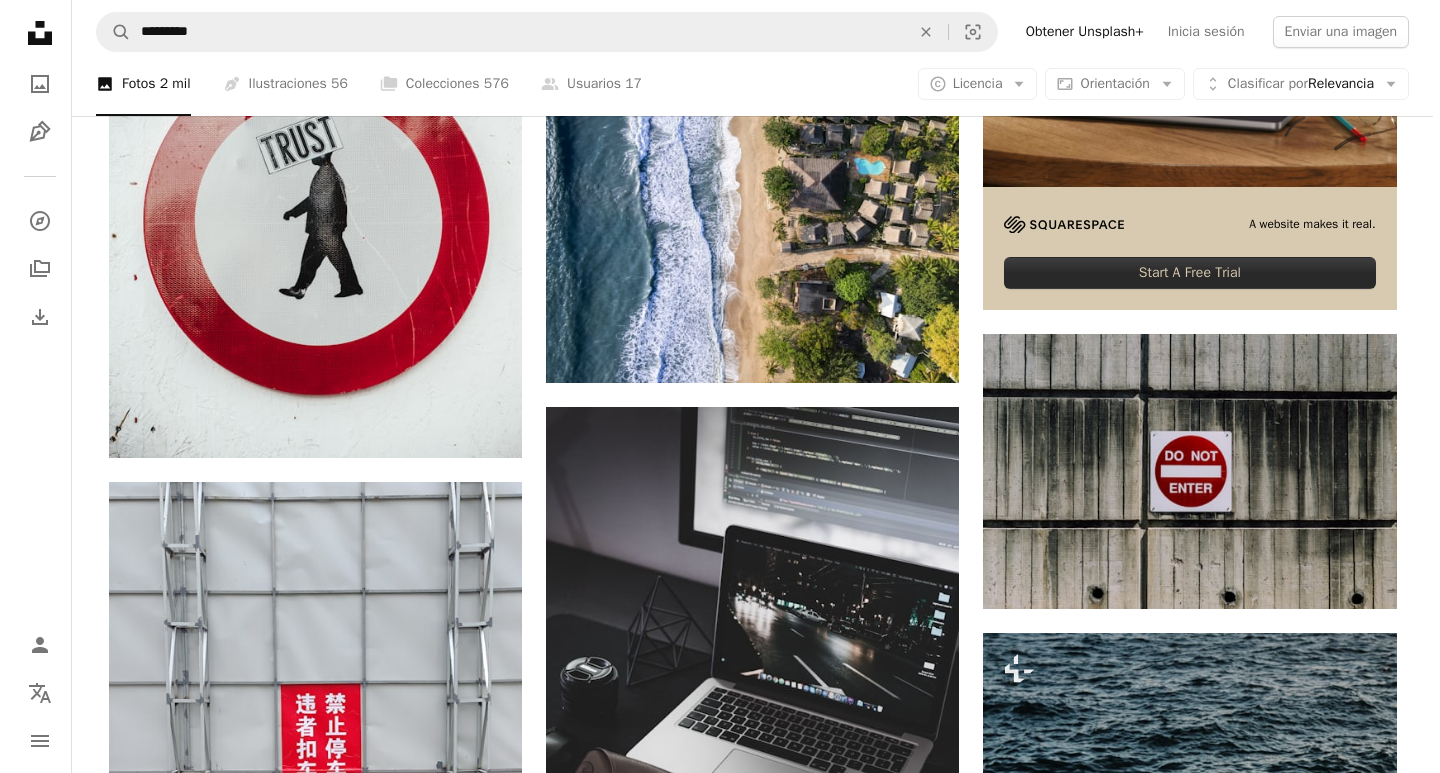 scroll, scrollTop: 0, scrollLeft: 0, axis: both 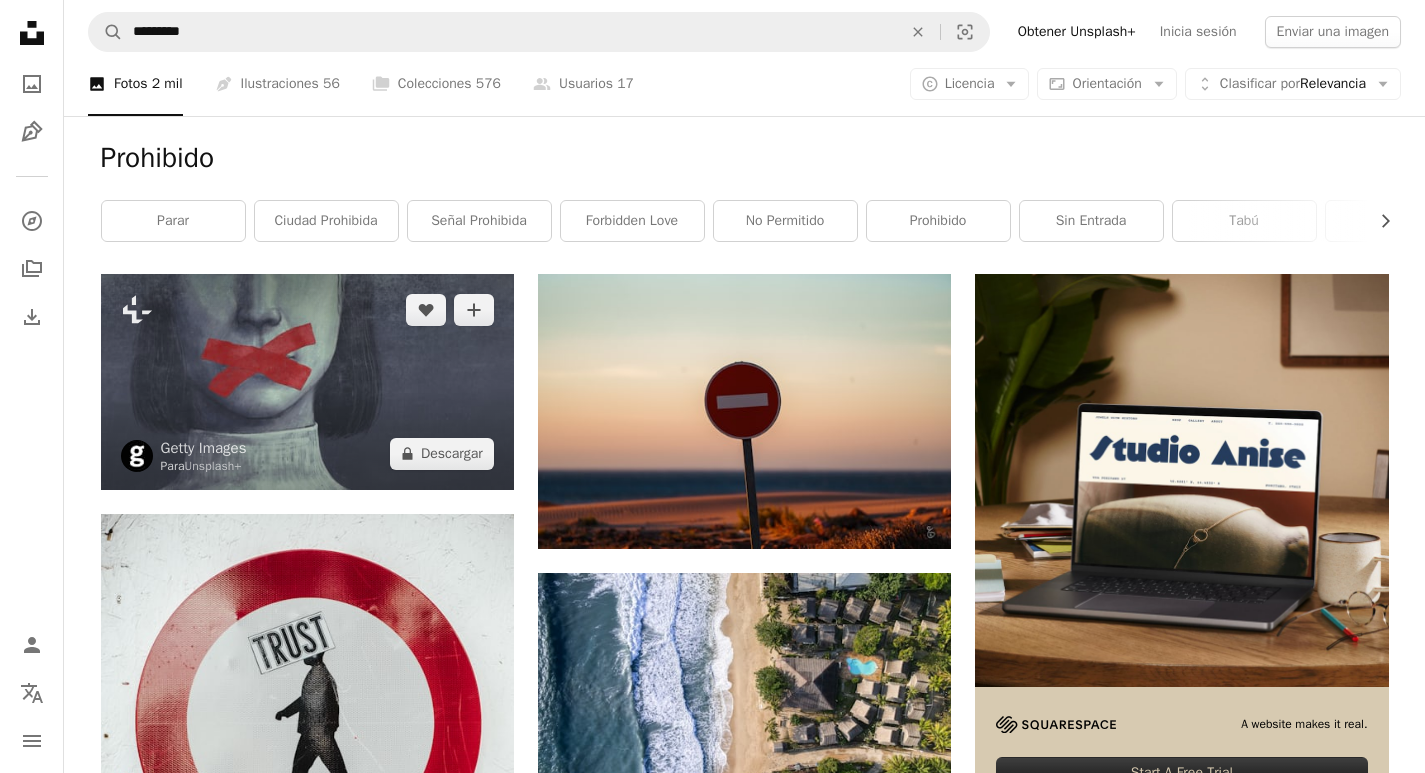 click at bounding box center [307, 382] 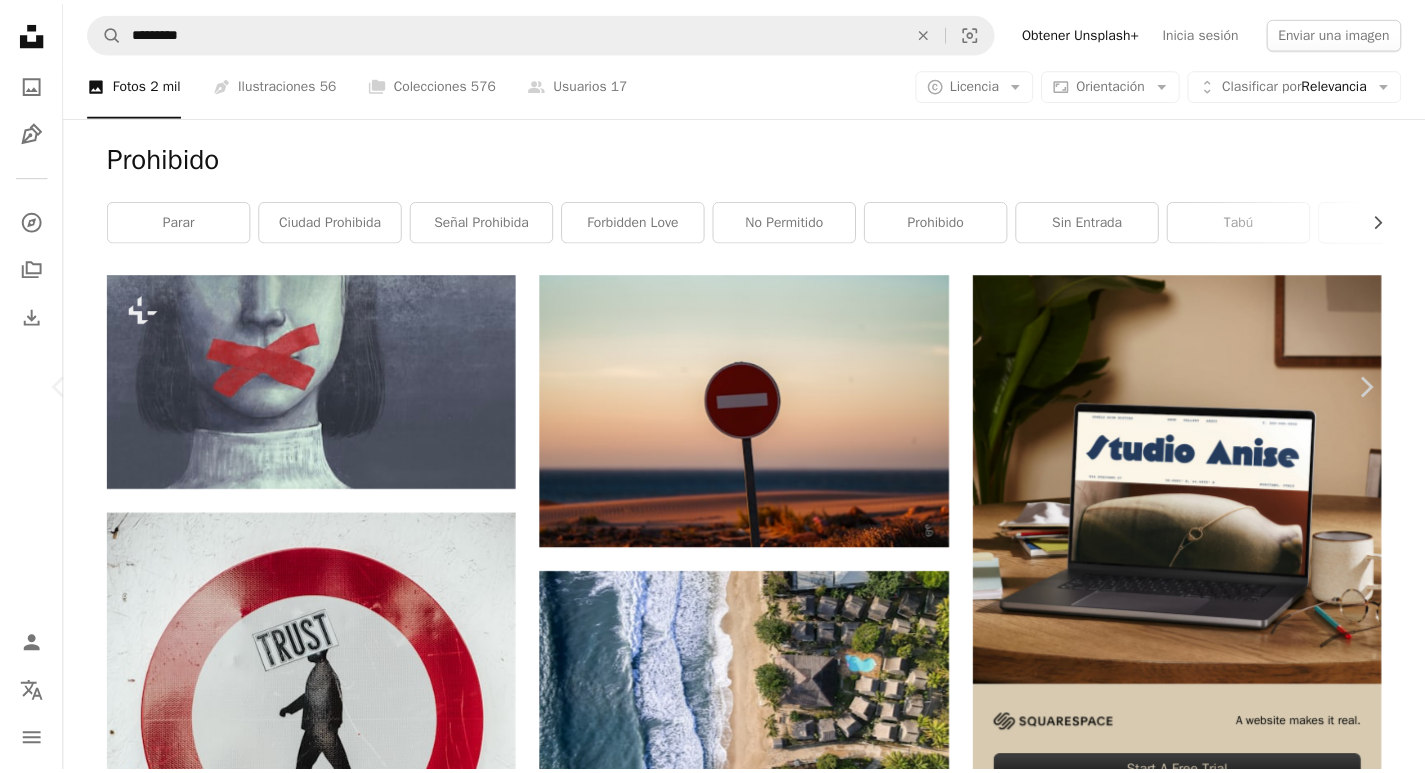 scroll, scrollTop: 0, scrollLeft: 0, axis: both 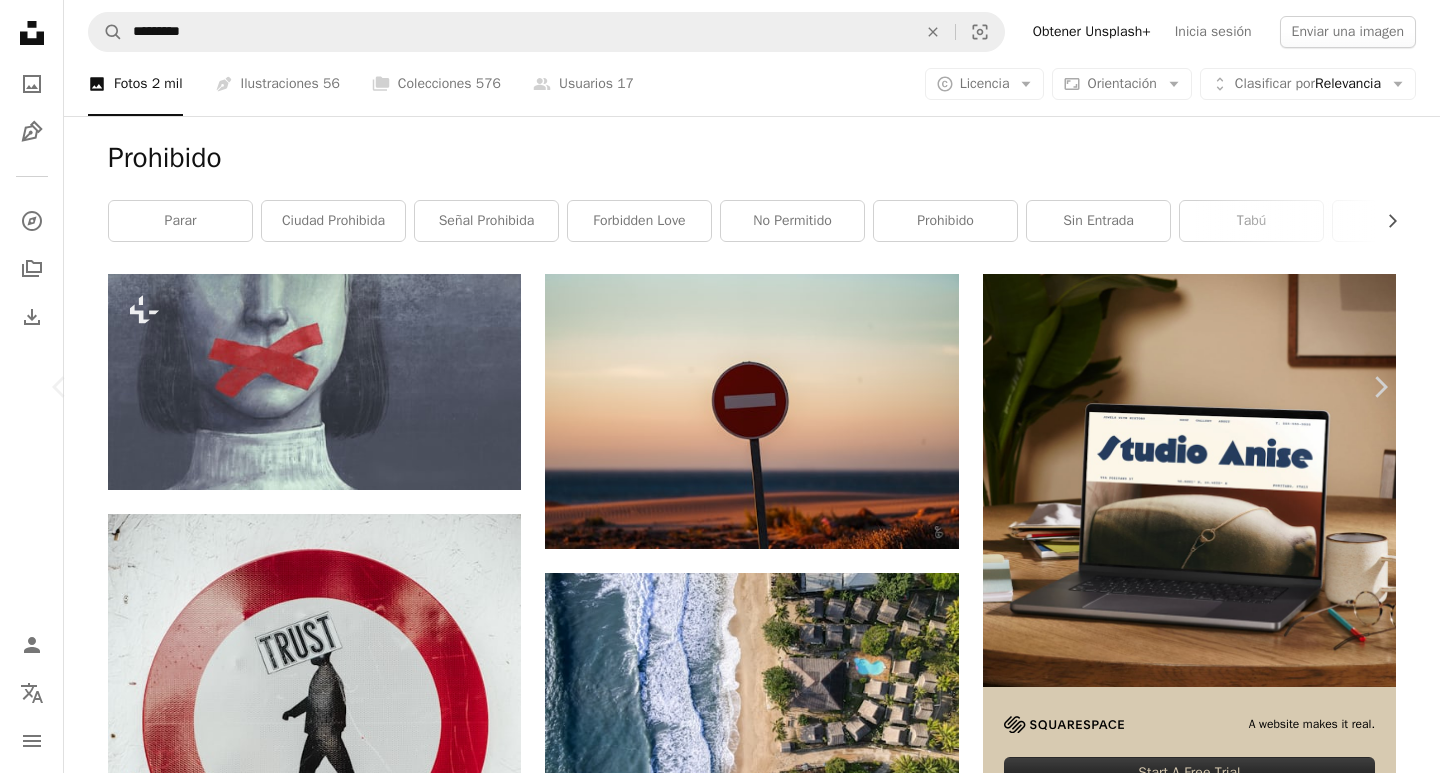 click at bounding box center (712, 4642) 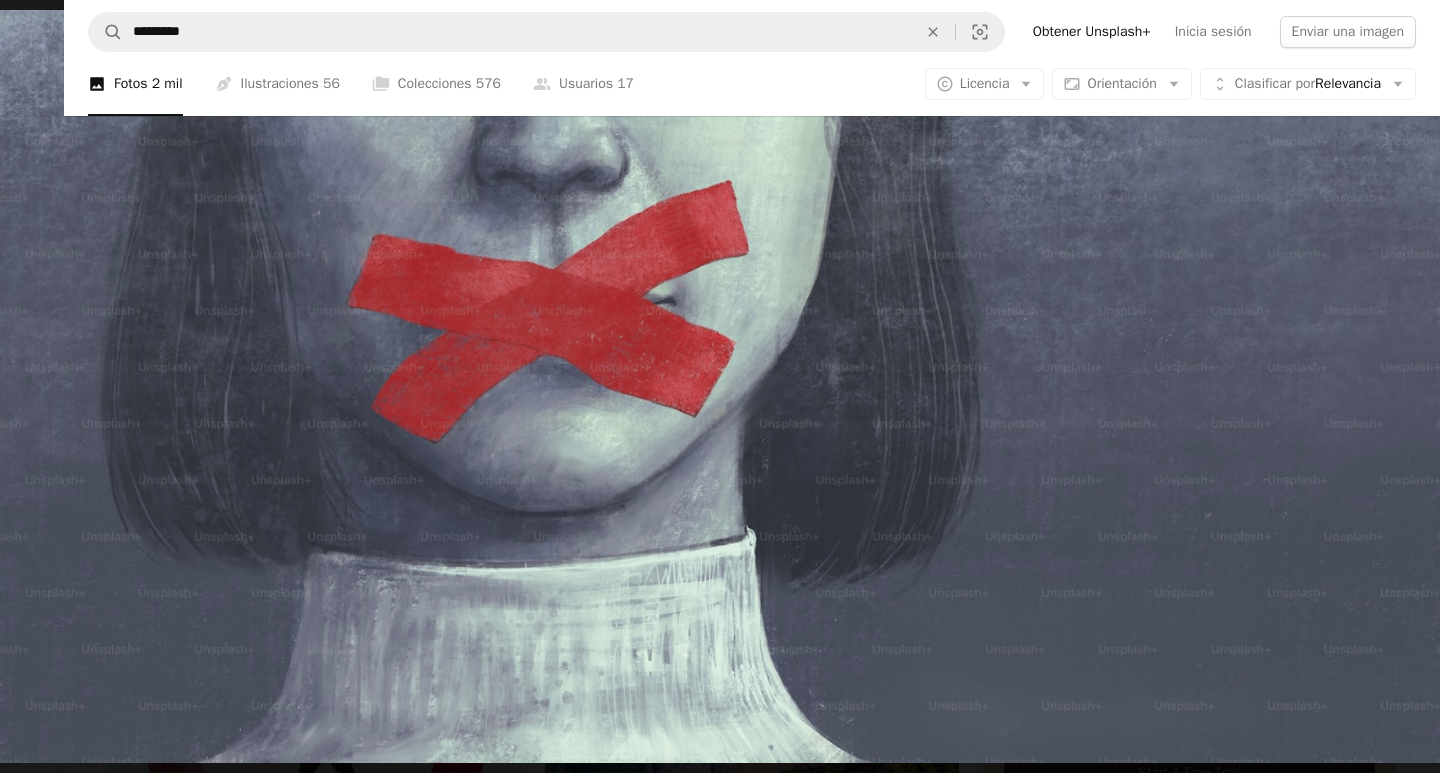 click at bounding box center [720, 386] 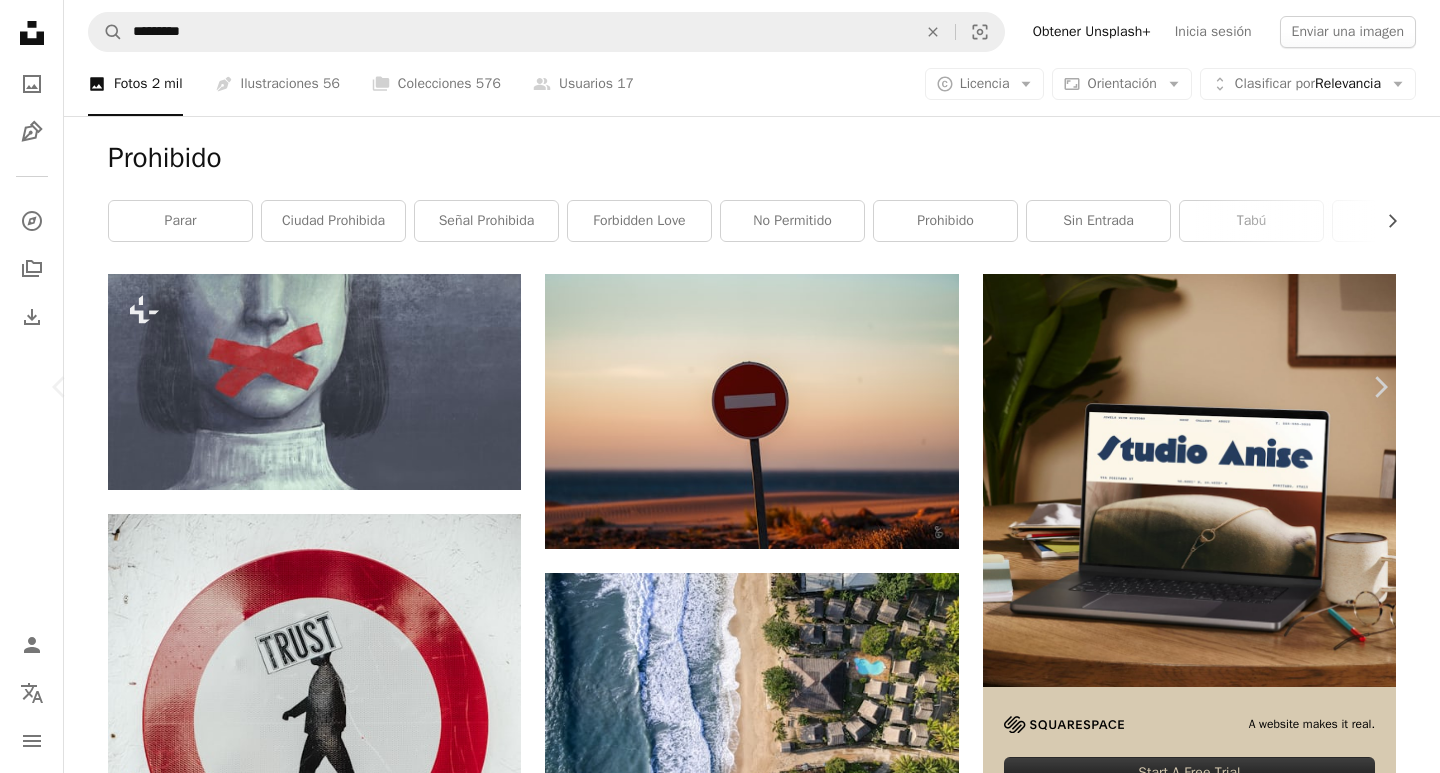 click on "A lock   Descargar" at bounding box center (1228, 4304) 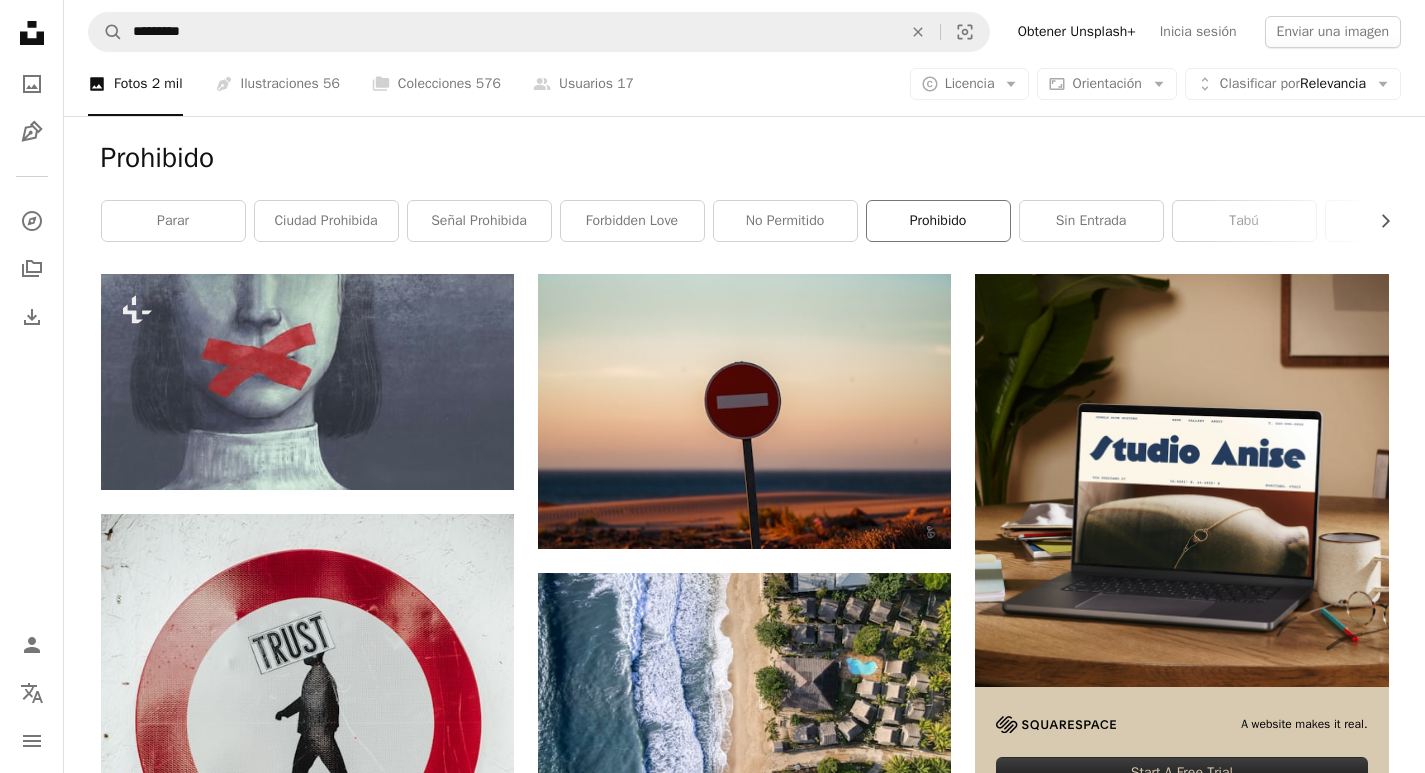 click on "prohibido" at bounding box center [938, 221] 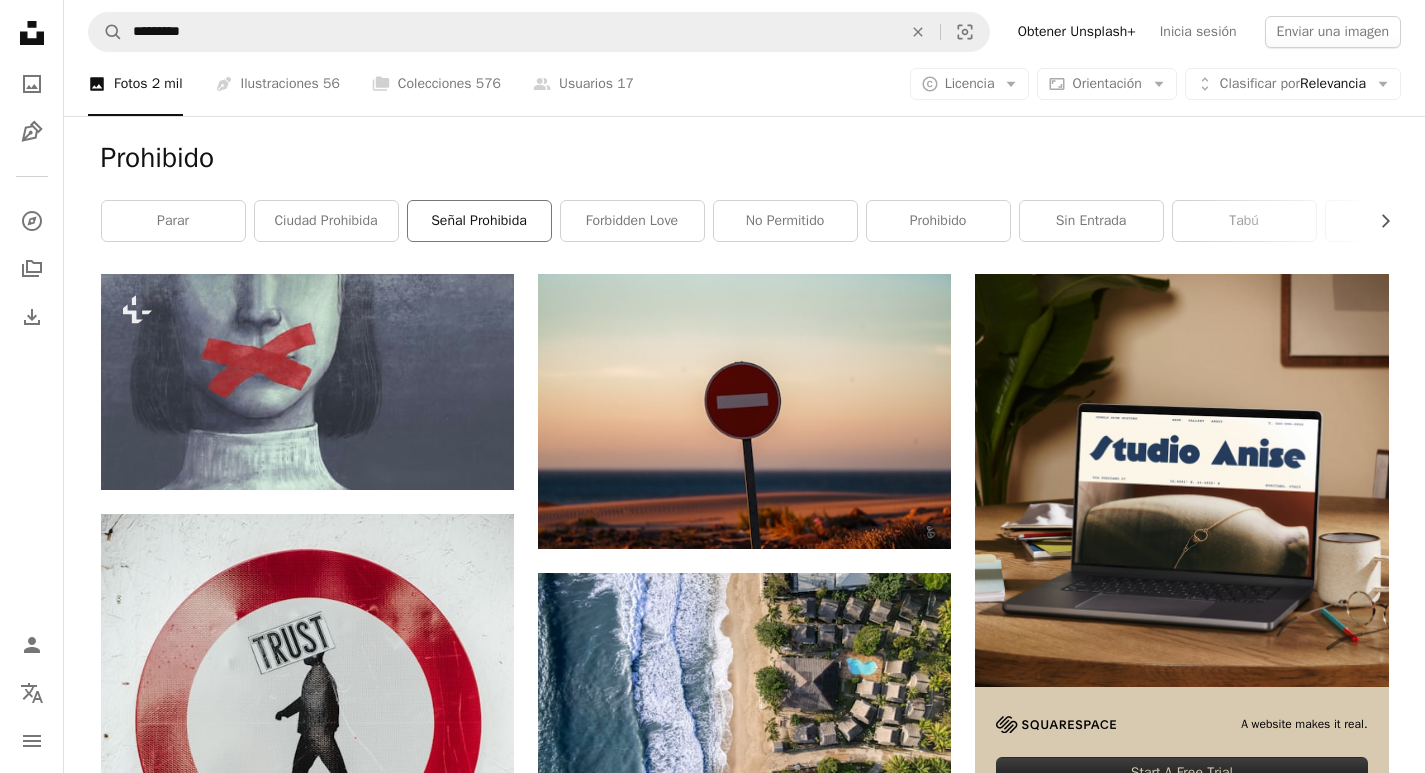 click on "Señal prohibida" at bounding box center [479, 221] 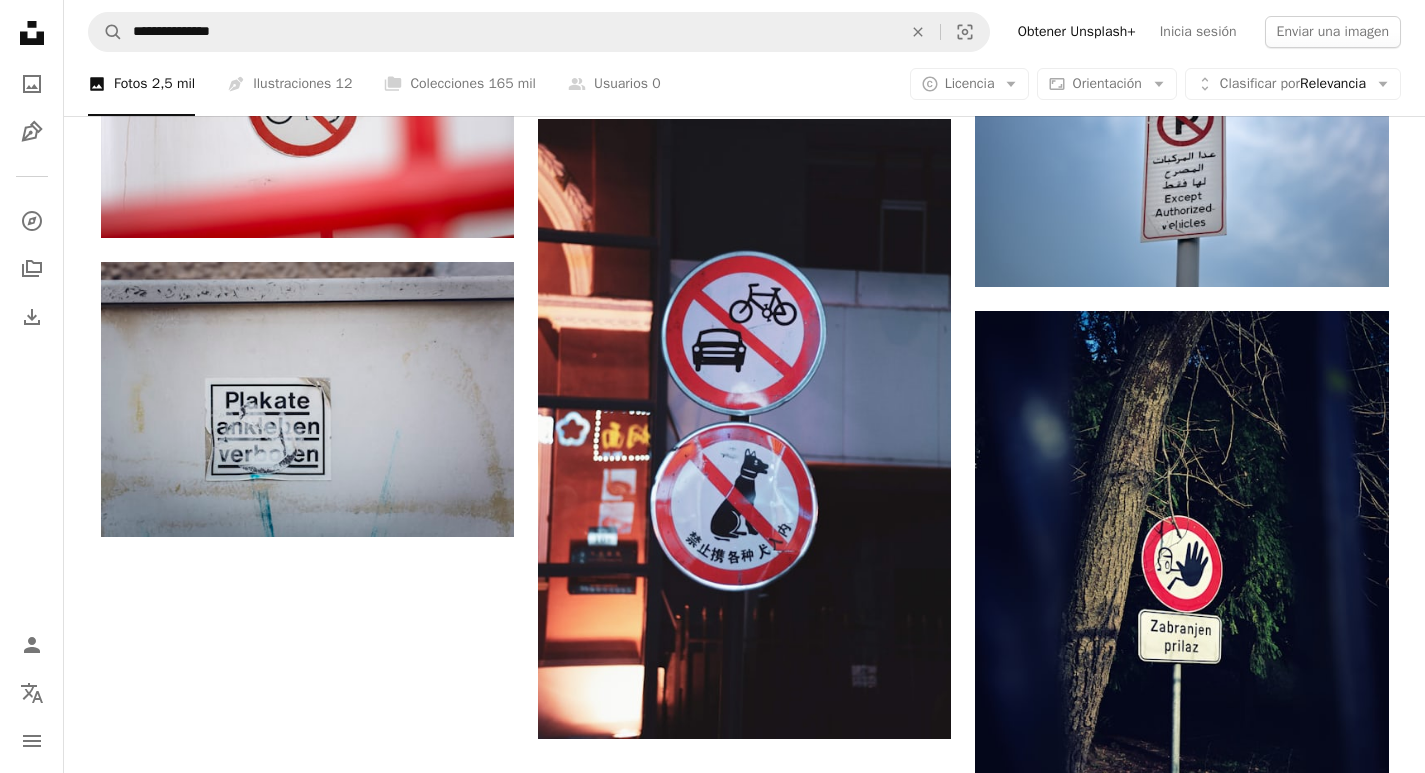 scroll, scrollTop: 1600, scrollLeft: 0, axis: vertical 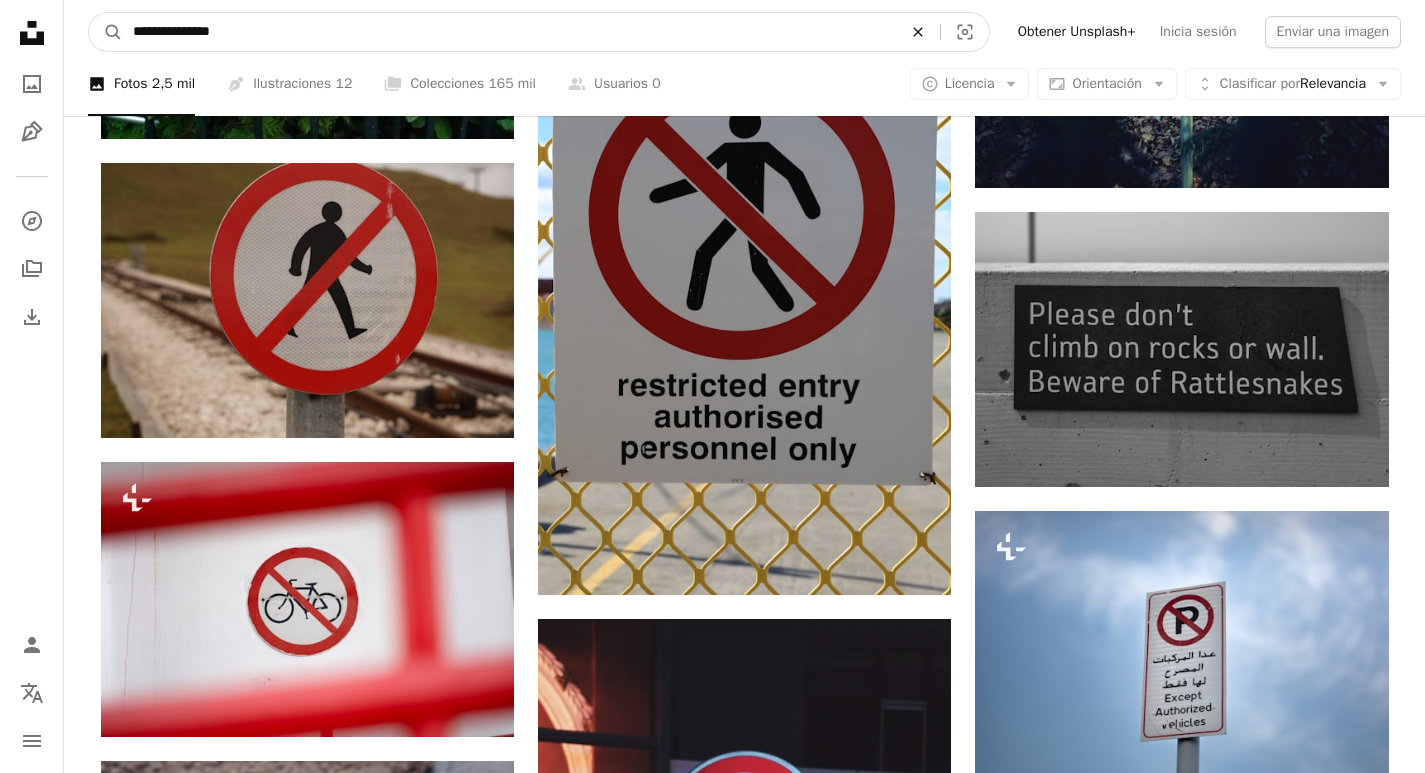 click on "An X shape" 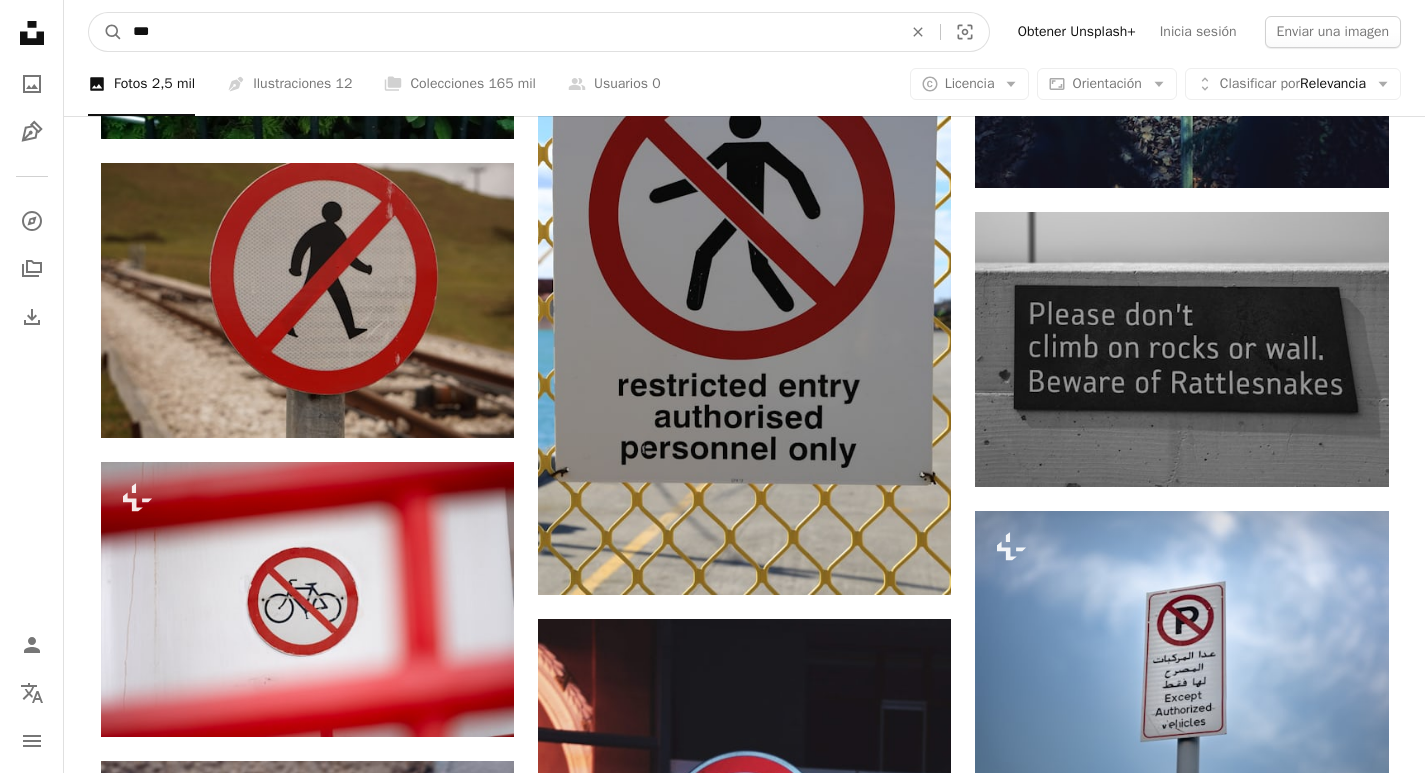 type on "***" 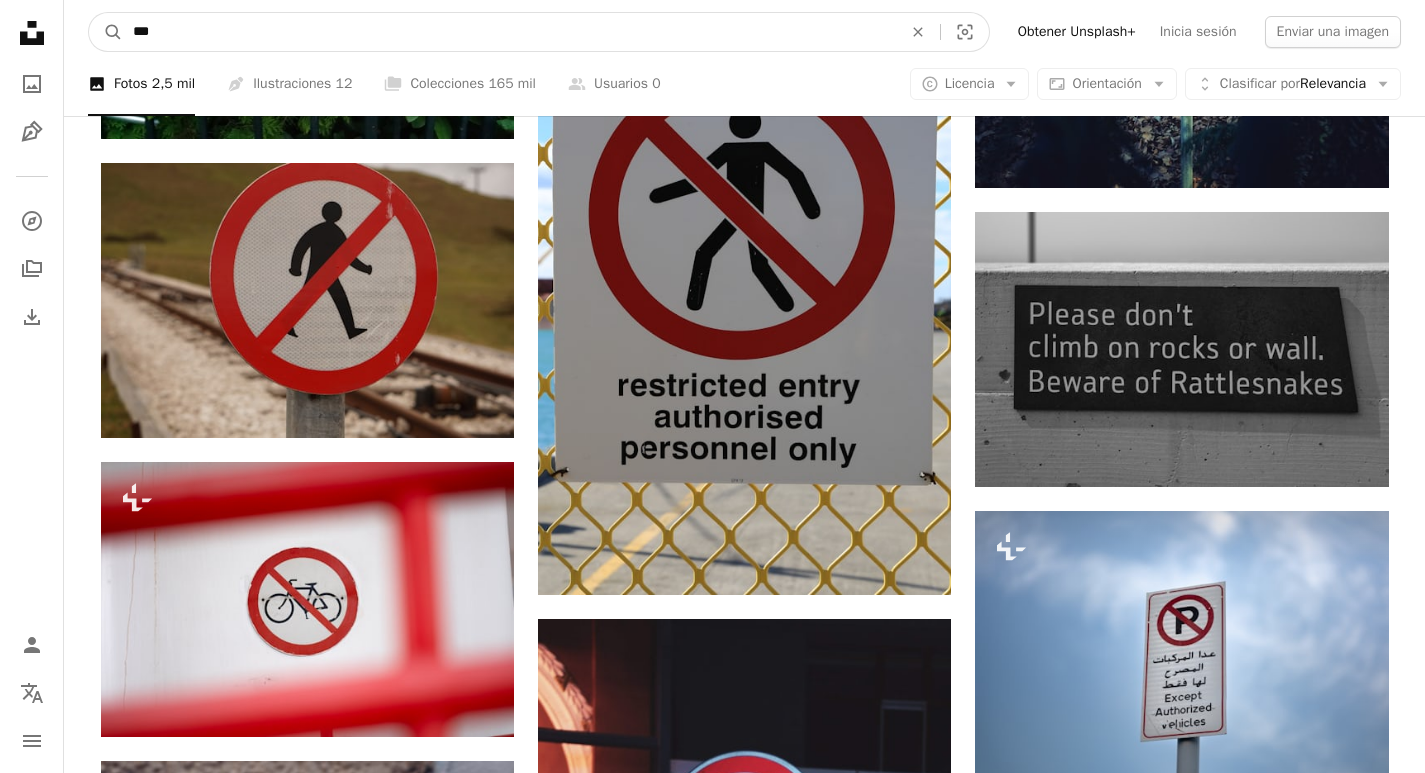 click on "A magnifying glass" at bounding box center [106, 32] 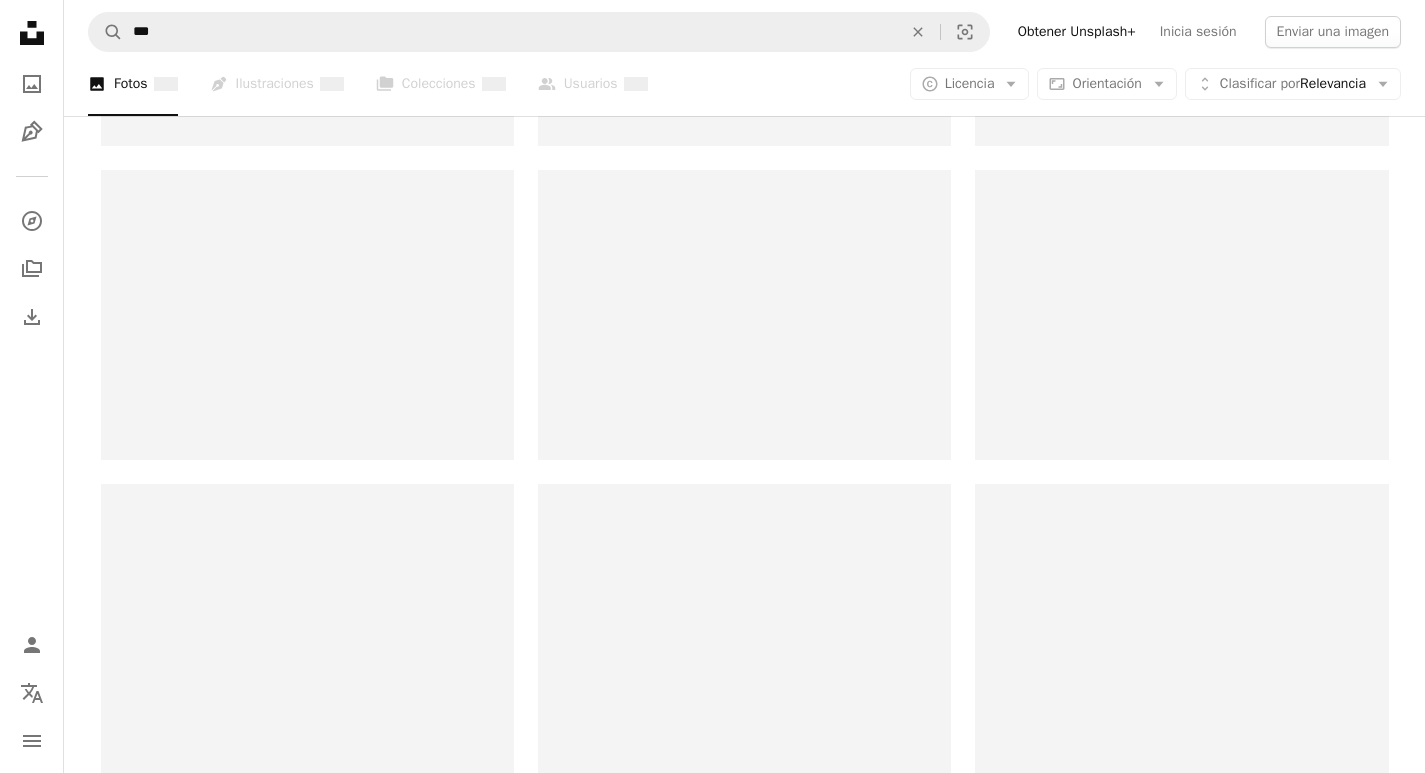scroll, scrollTop: 0, scrollLeft: 0, axis: both 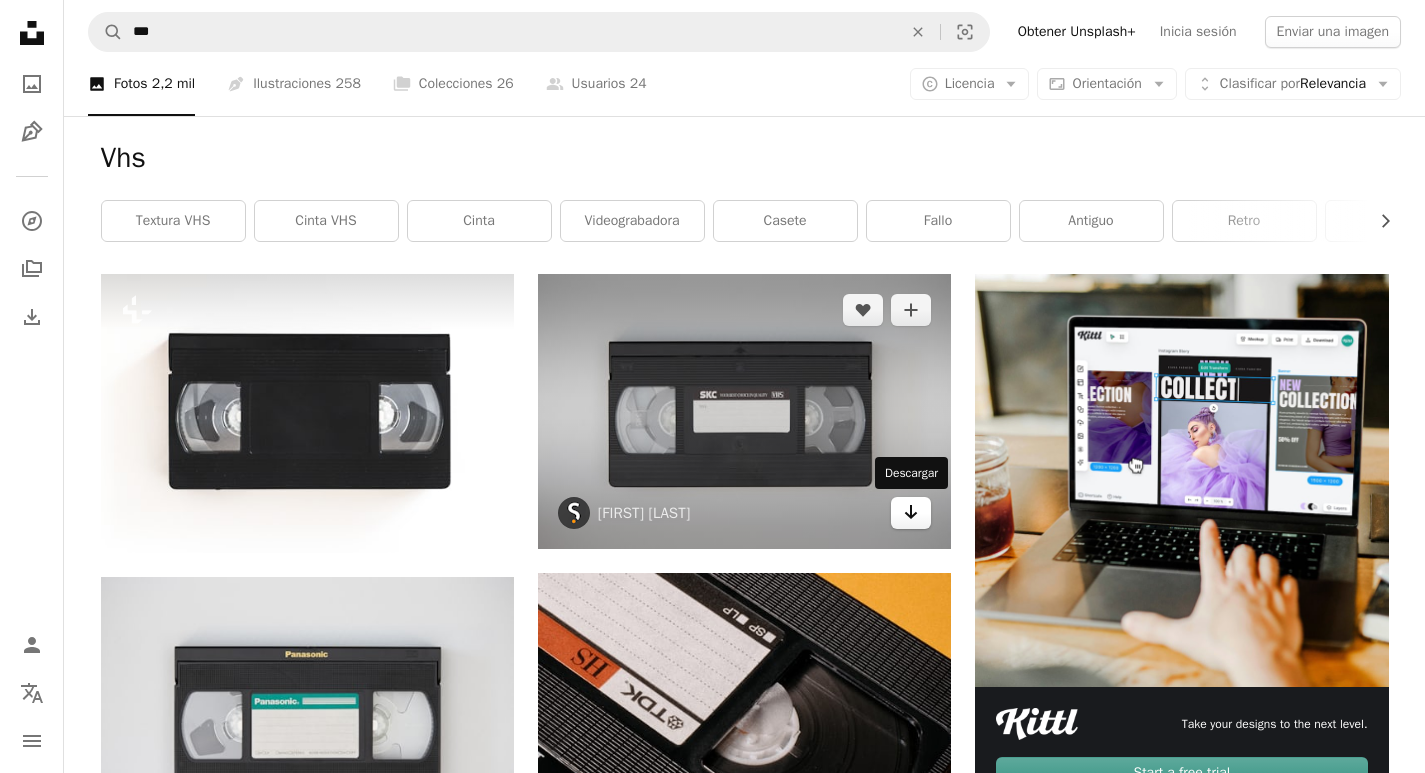 click on "Arrow pointing down" 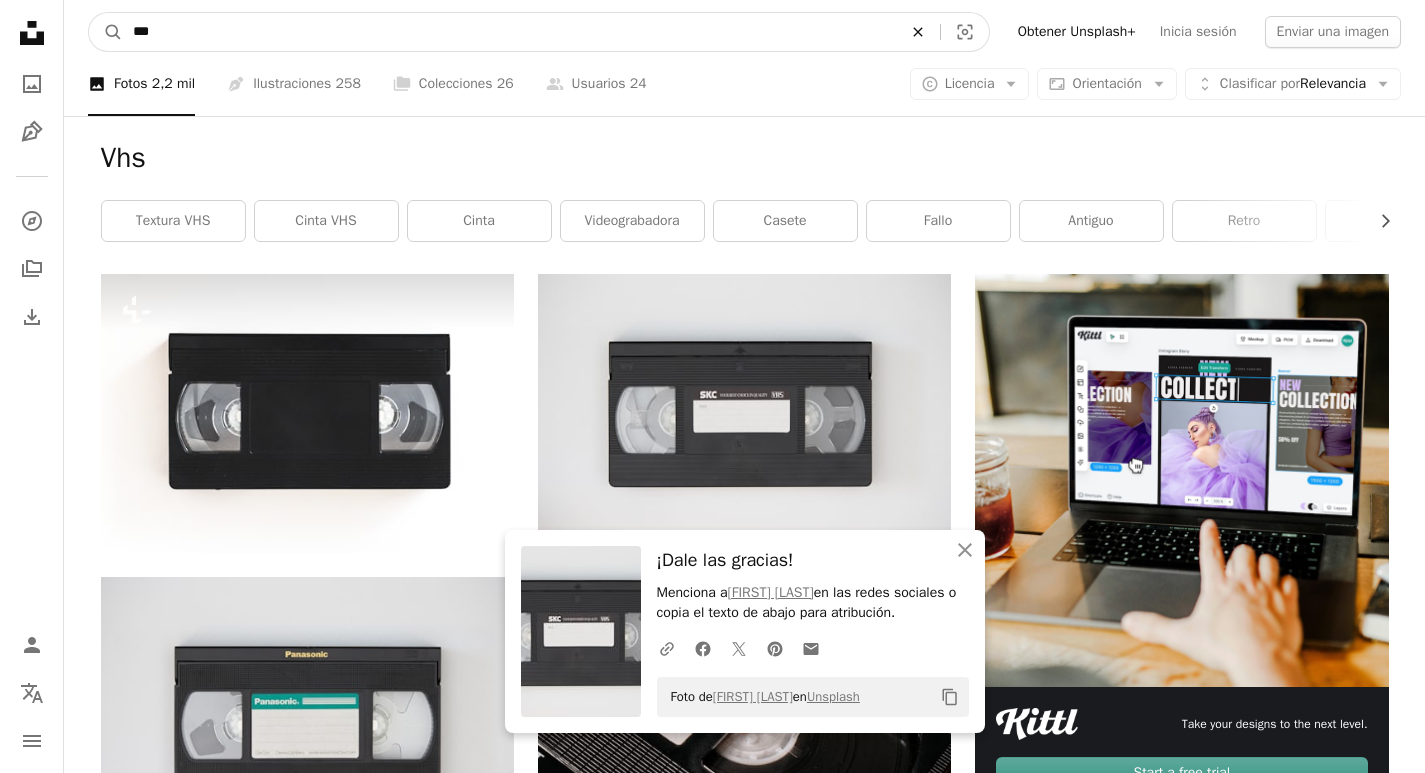 click on "An X shape" 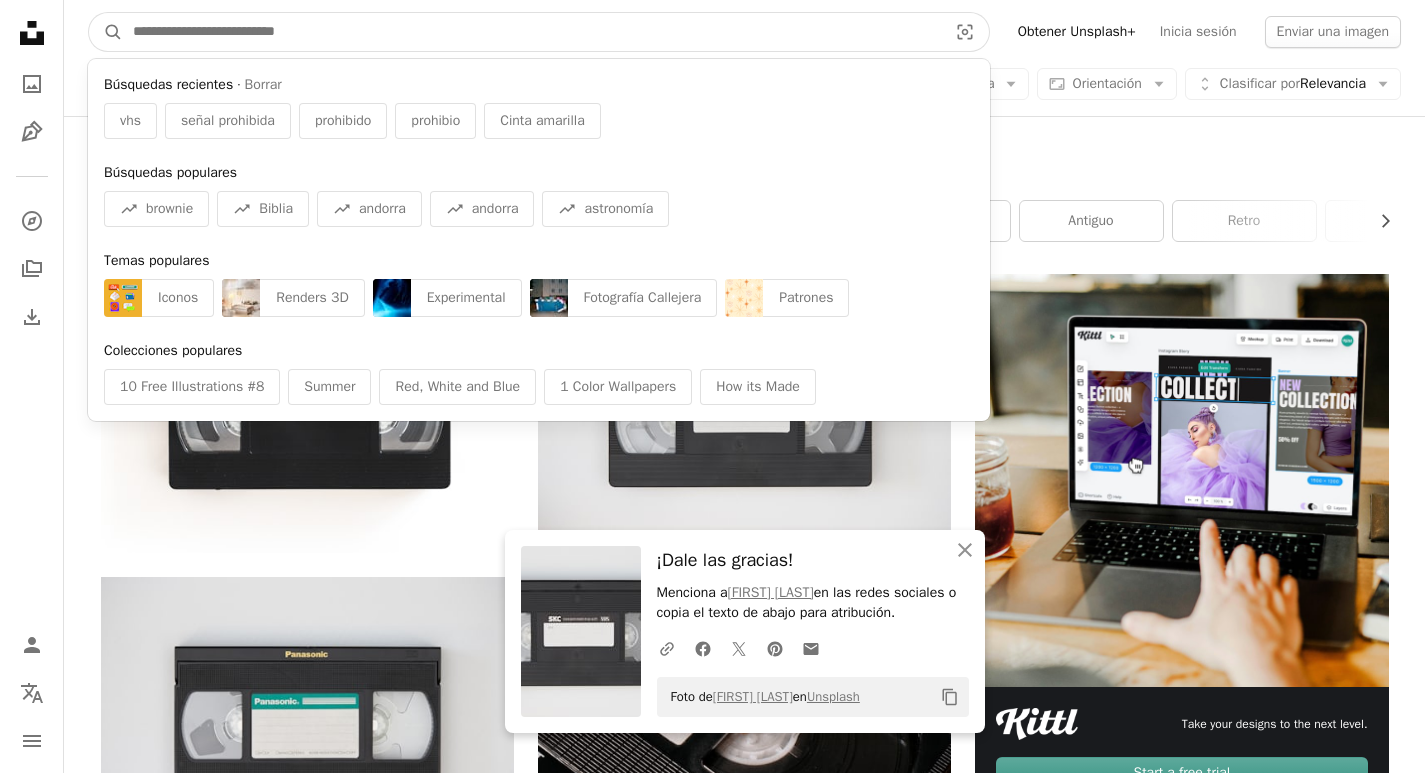 click at bounding box center [532, 32] 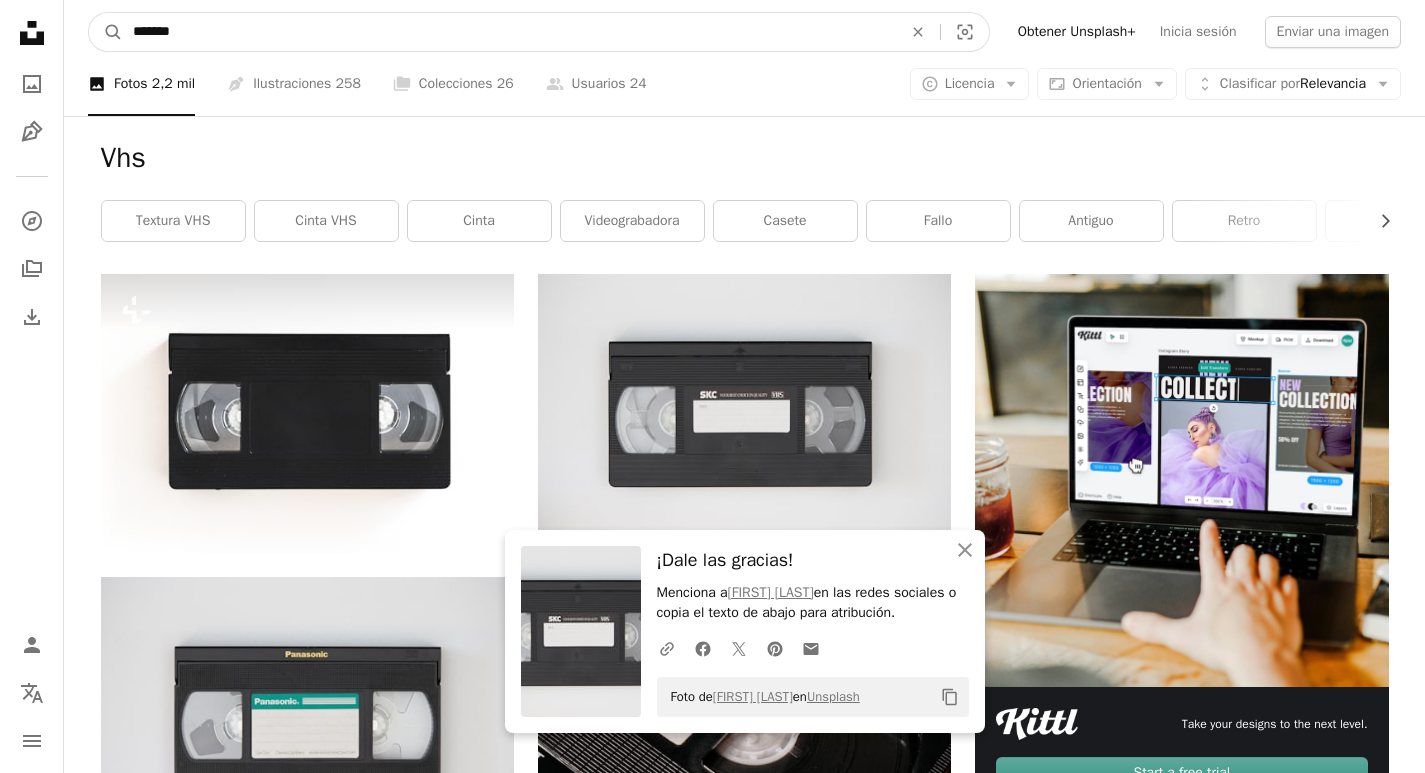 type on "*******" 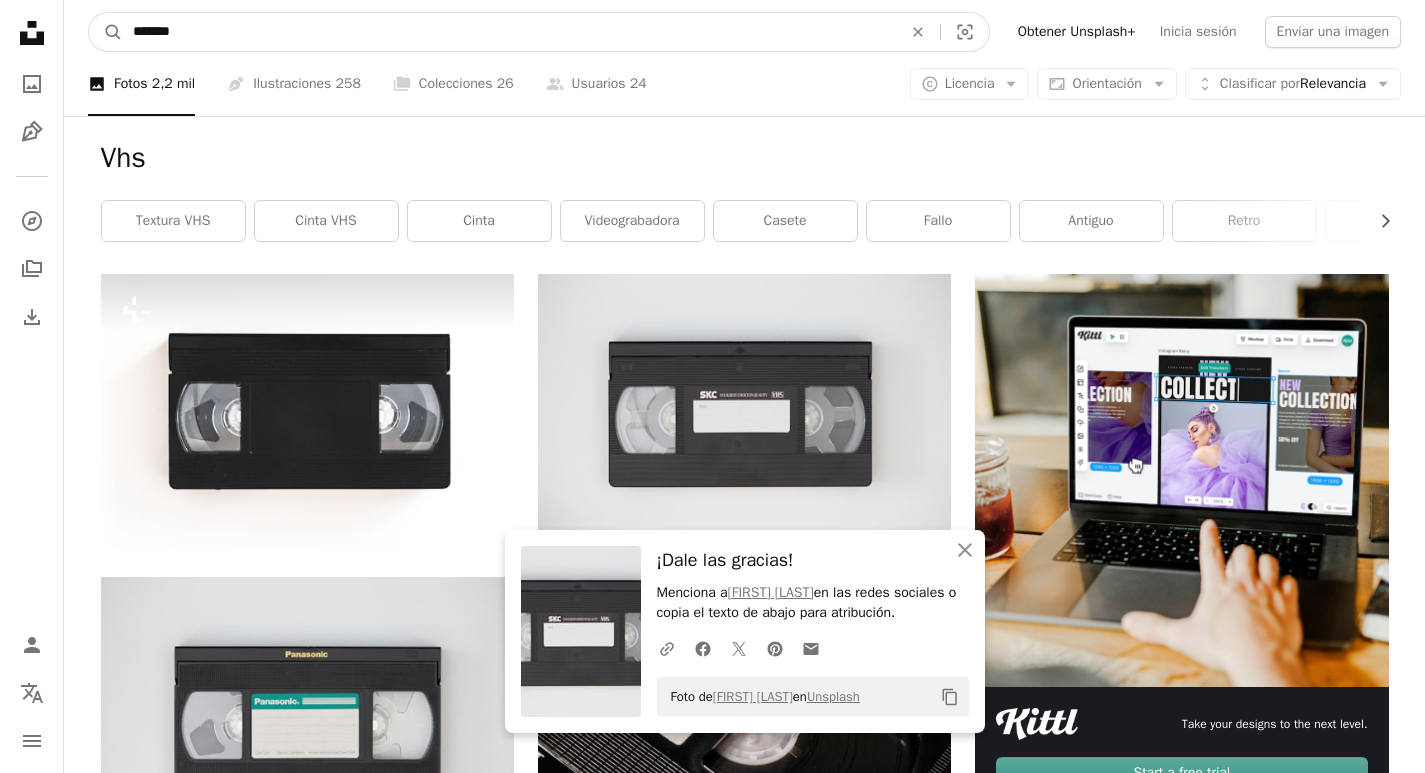 click on "A magnifying glass" at bounding box center [106, 32] 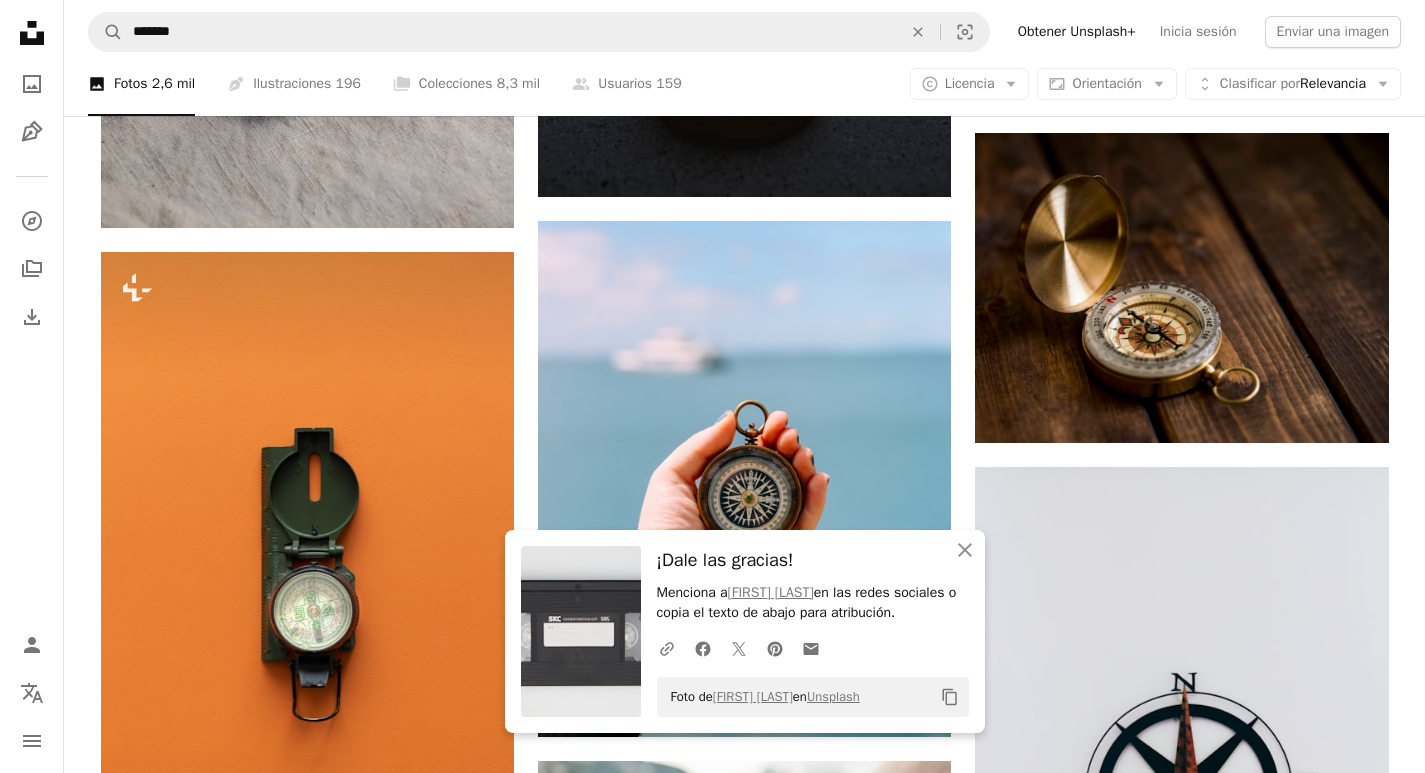 scroll, scrollTop: 1400, scrollLeft: 0, axis: vertical 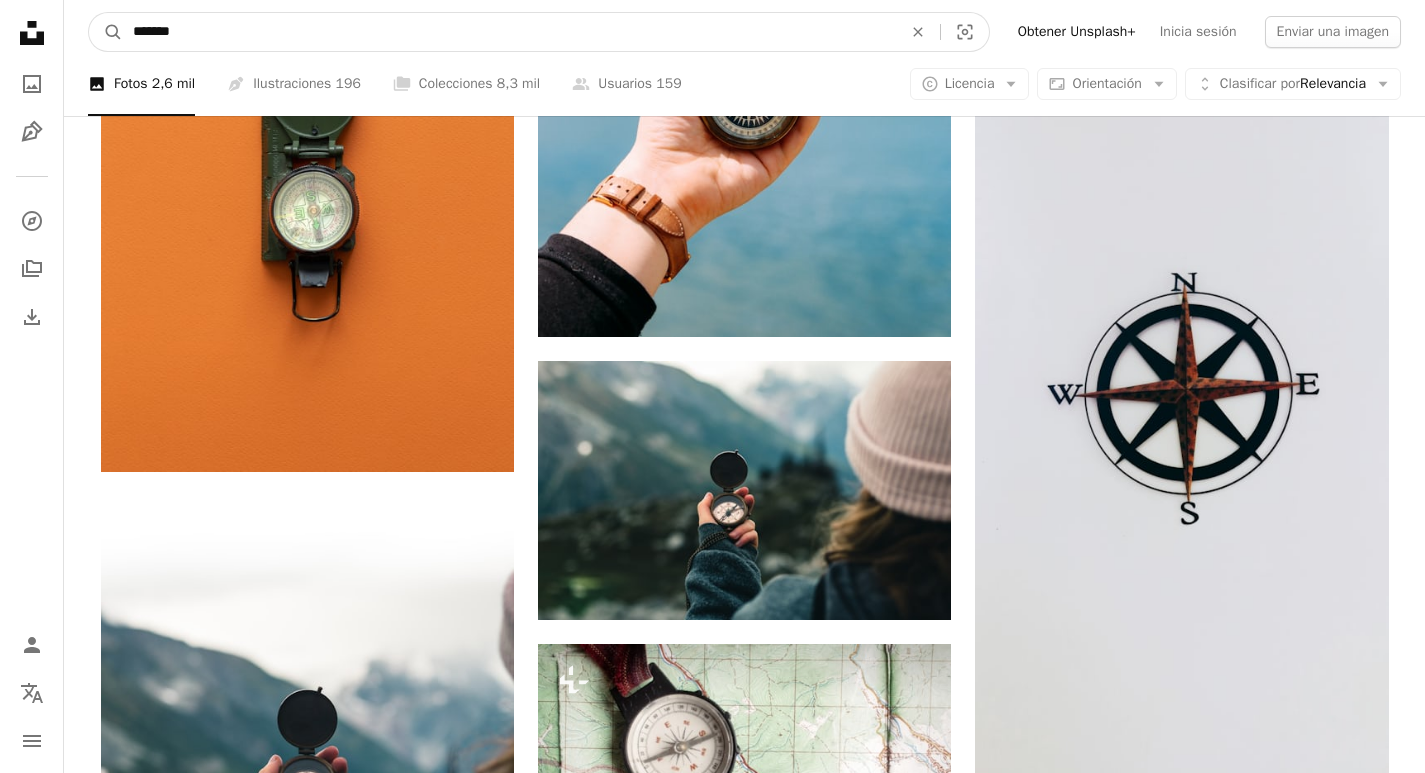 click on "*******" at bounding box center (509, 32) 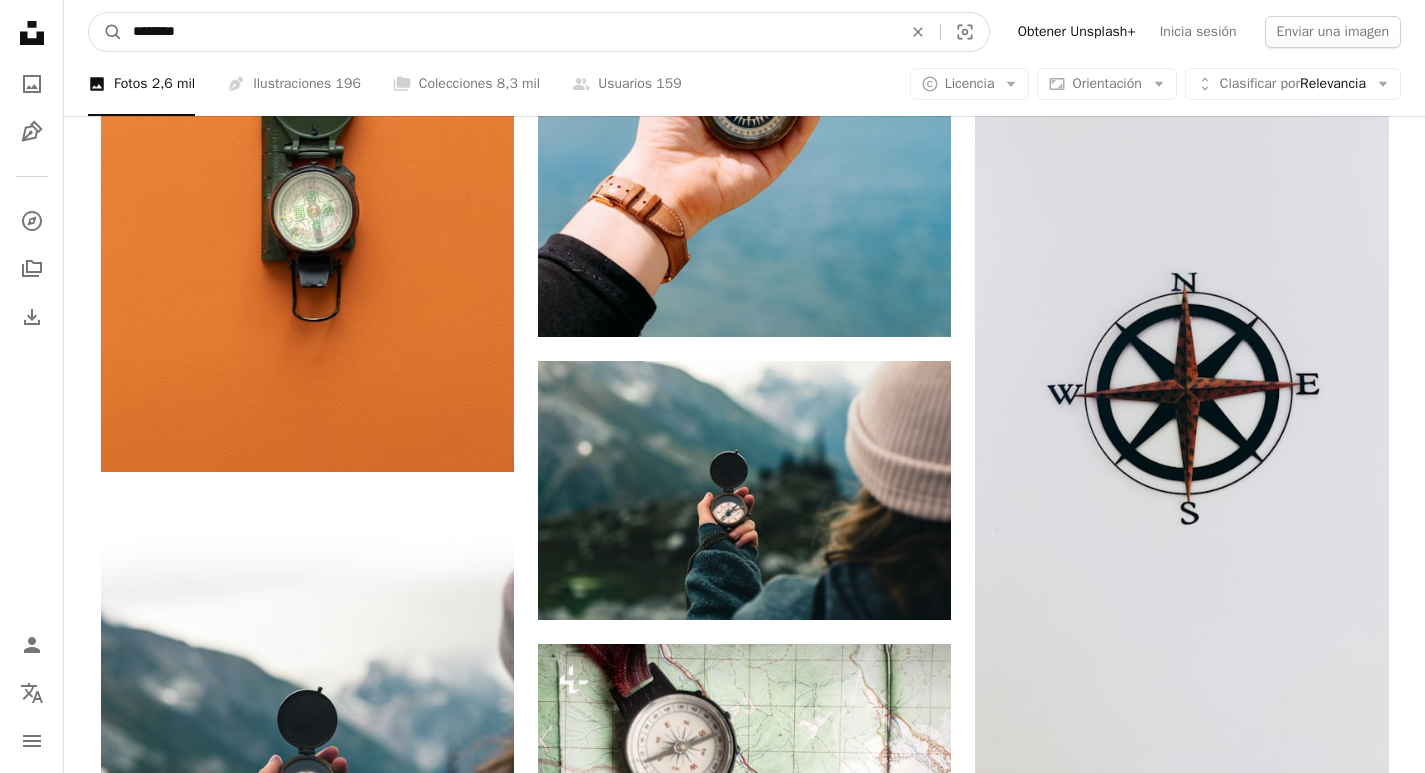 type on "*******" 